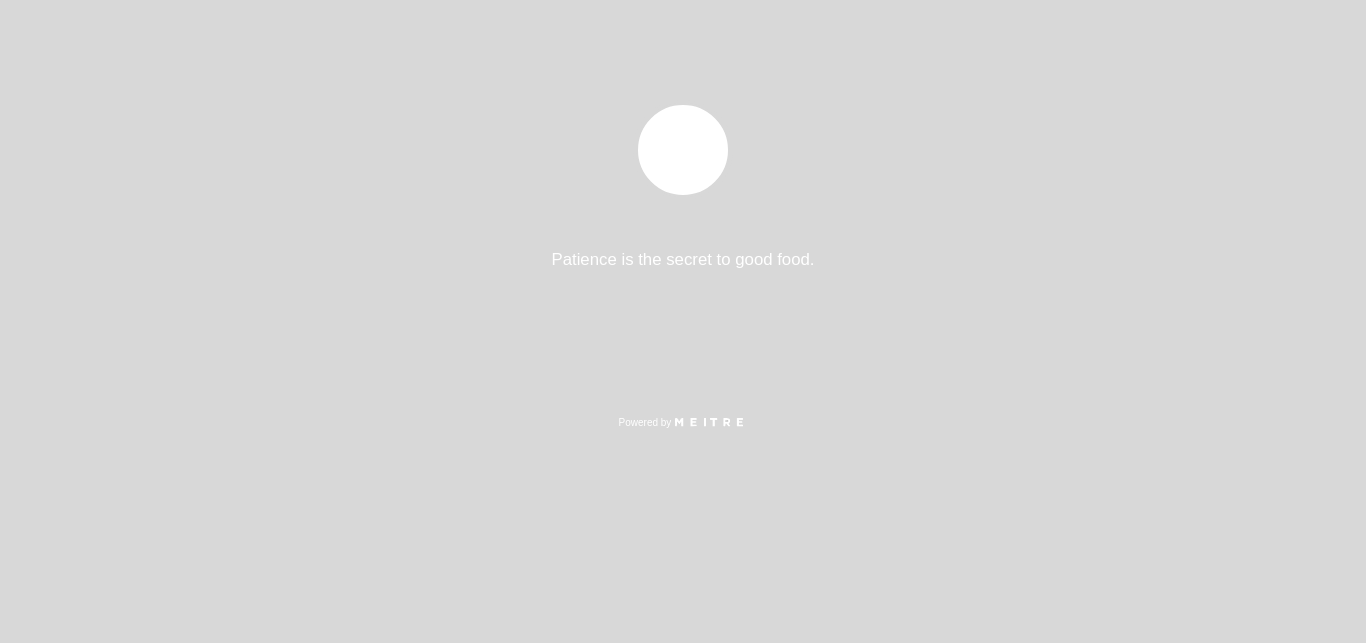 select on "pt" 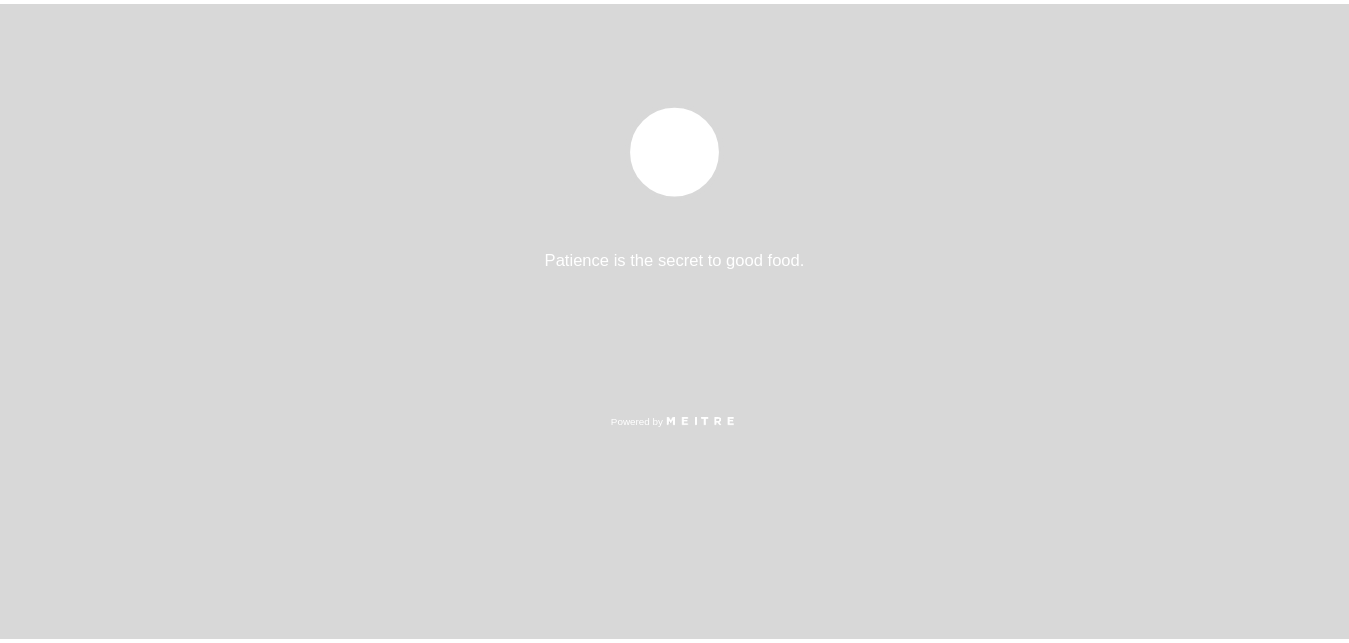 scroll, scrollTop: 0, scrollLeft: 0, axis: both 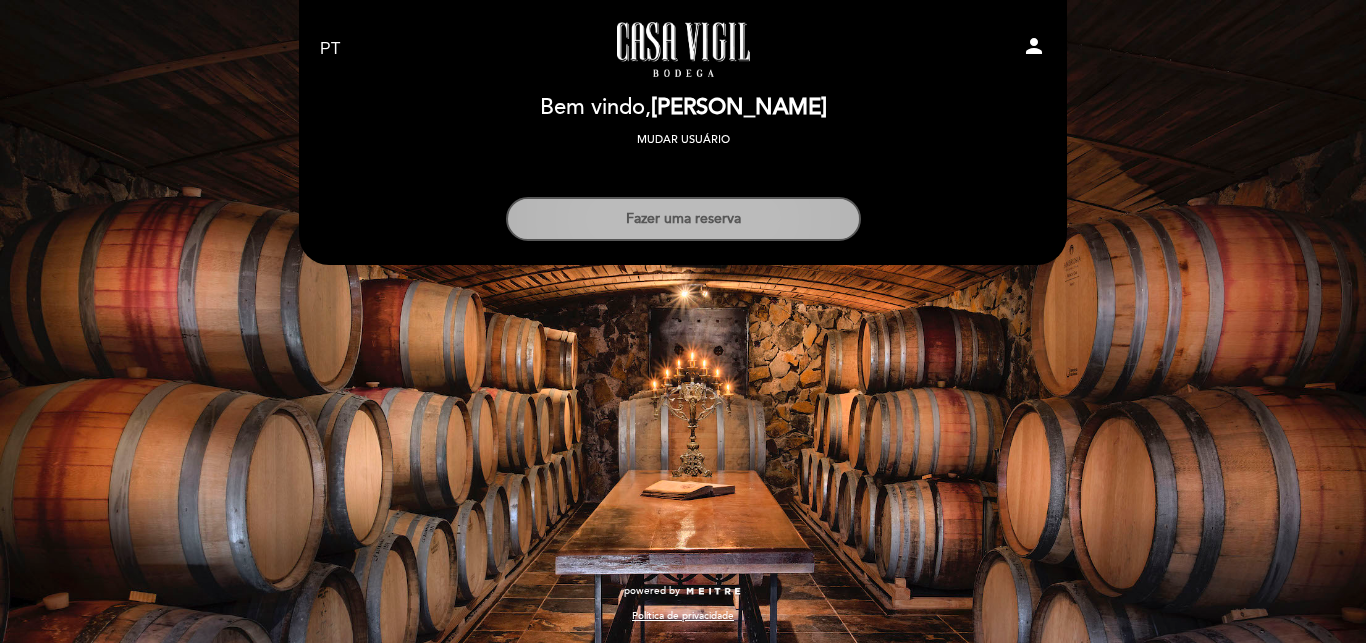 click on "Fazer uma reserva" at bounding box center (683, 219) 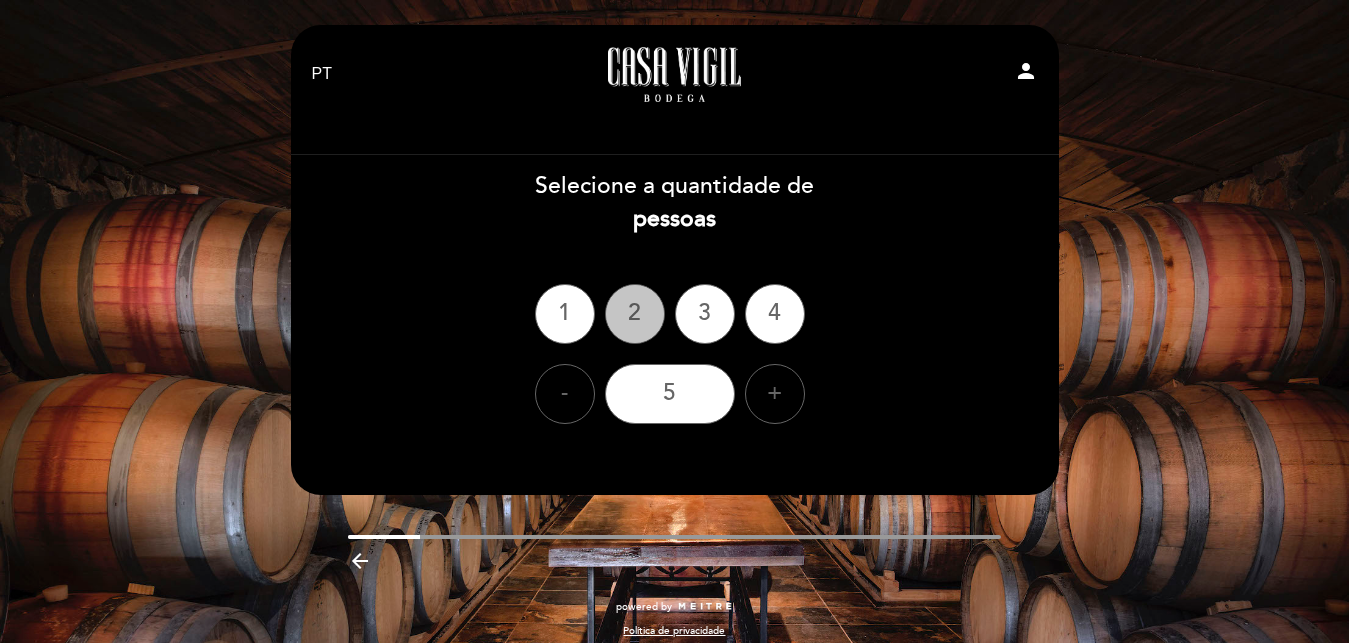 click on "2" at bounding box center [635, 314] 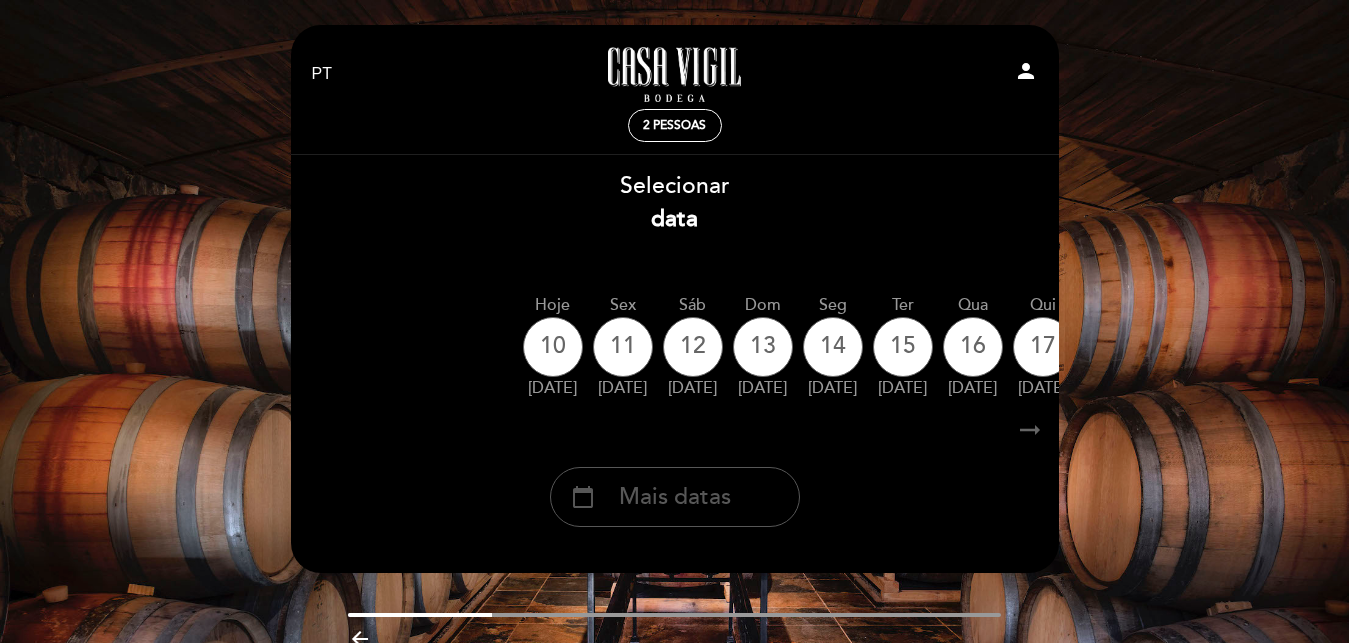 click on "calendar_today
Mais datas" at bounding box center (675, 497) 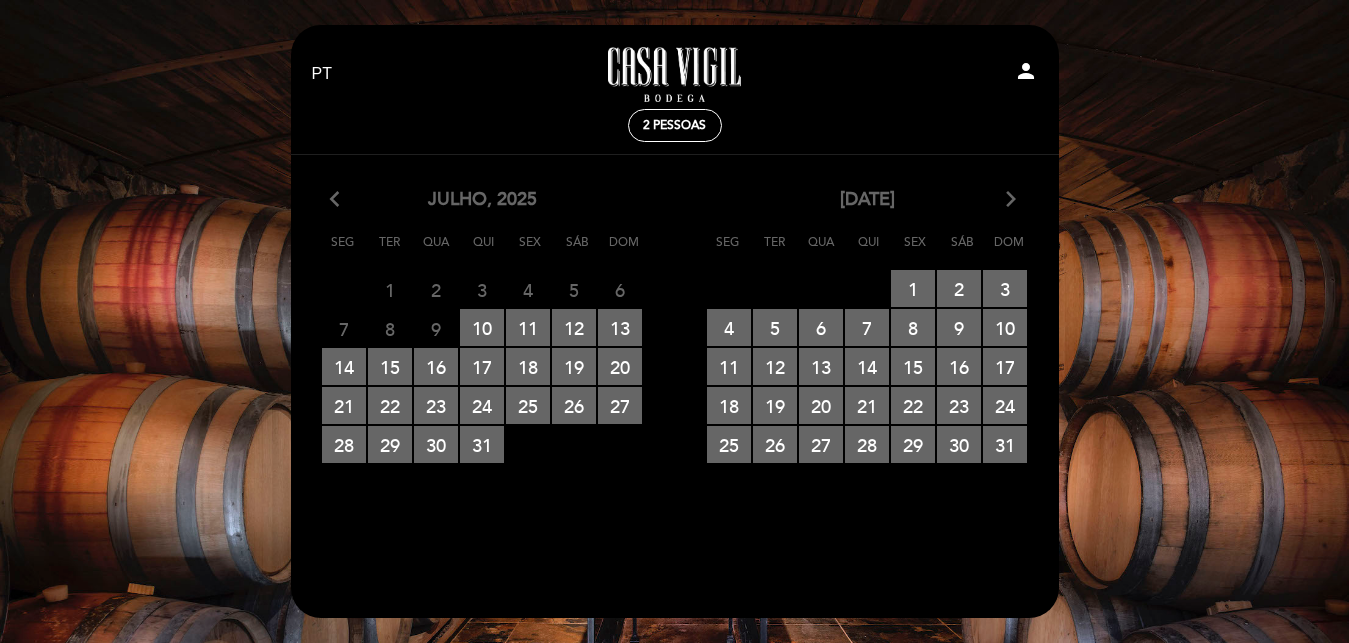click on "arrow_forward_ios" at bounding box center (1011, 200) 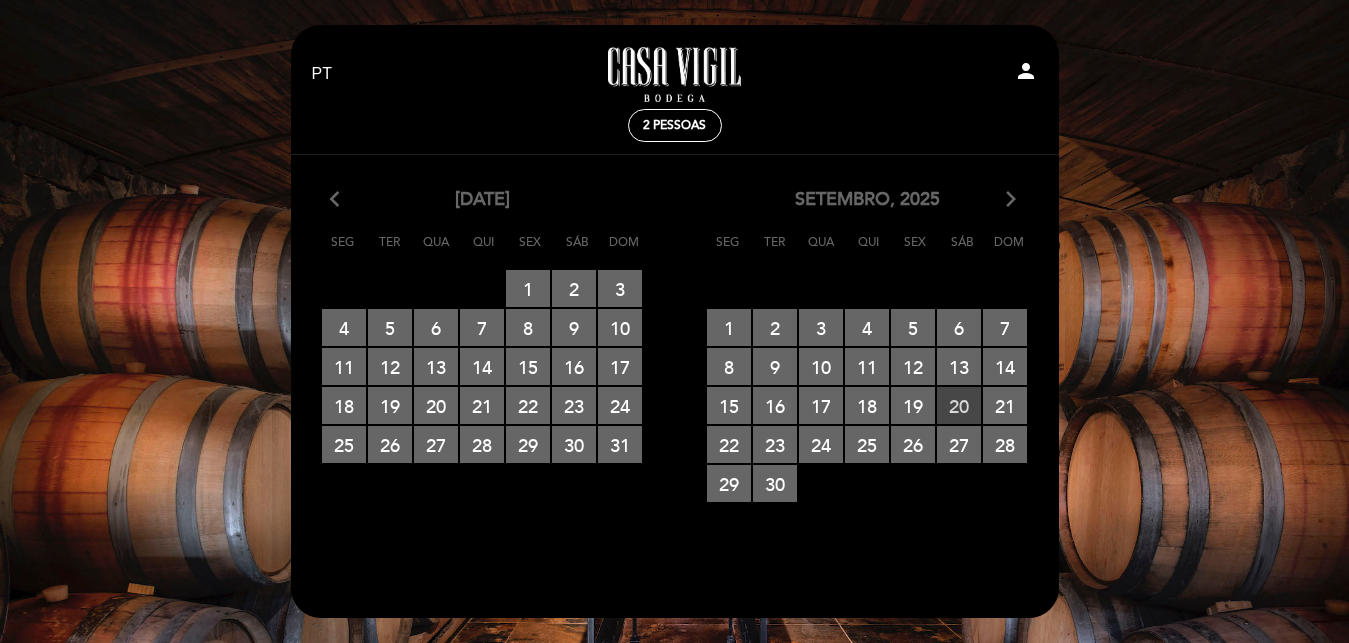 click on "20
RESERVAS DISPONÍVEIS" at bounding box center [959, 405] 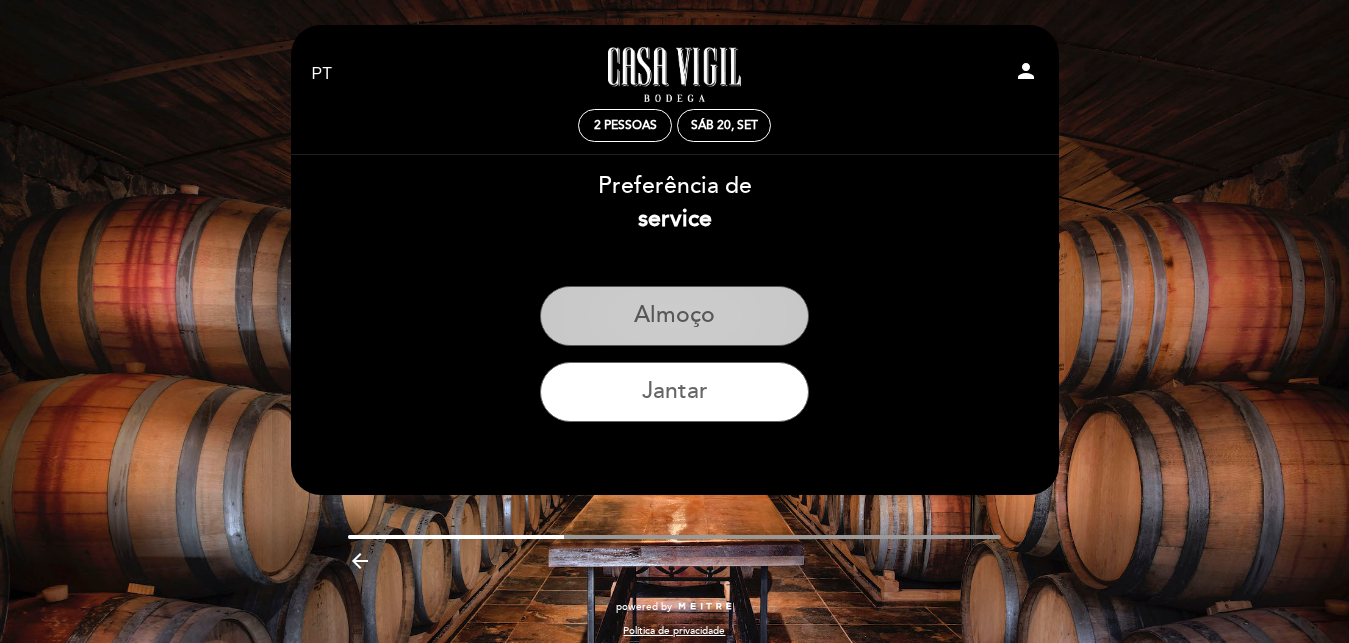 click on "Almoço" at bounding box center [674, 316] 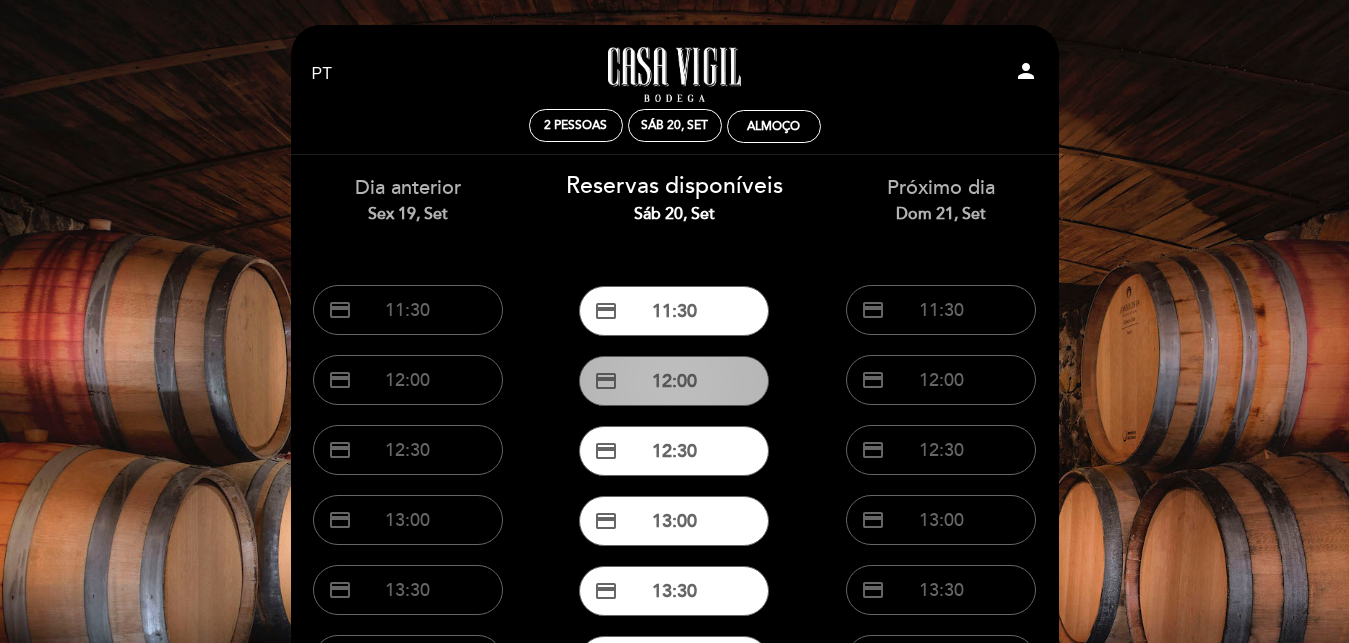 click on "credit_card
12:00" at bounding box center (674, 381) 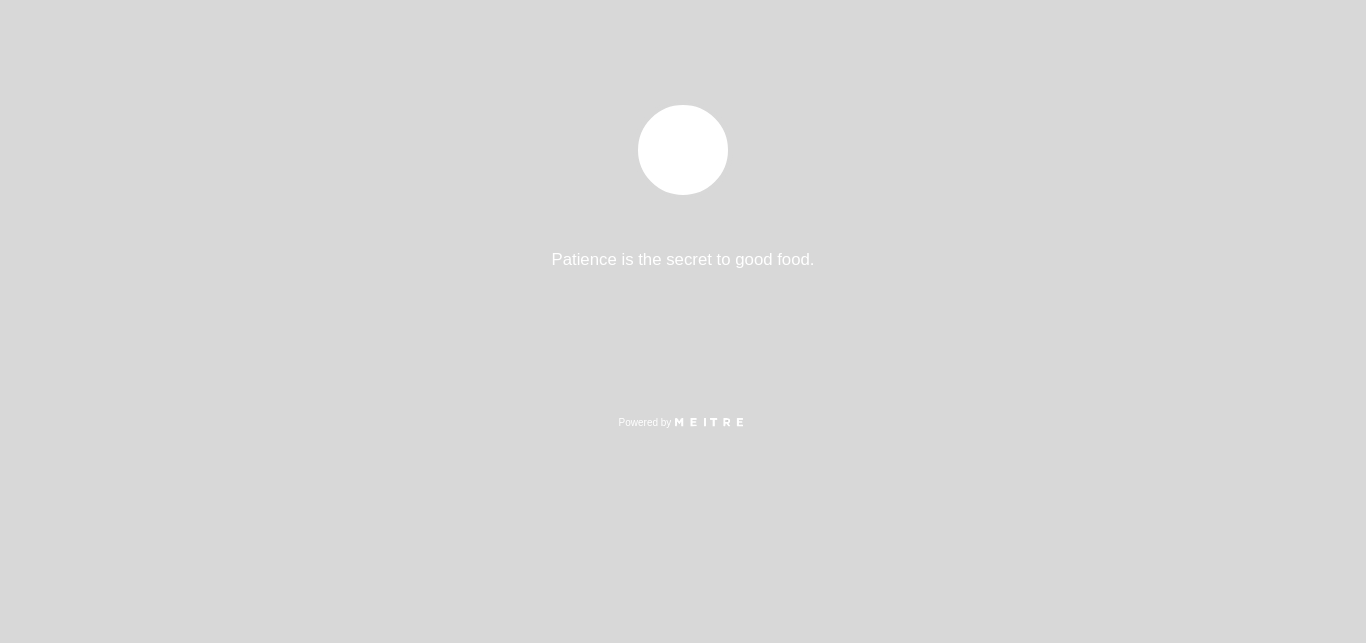 select on "pt" 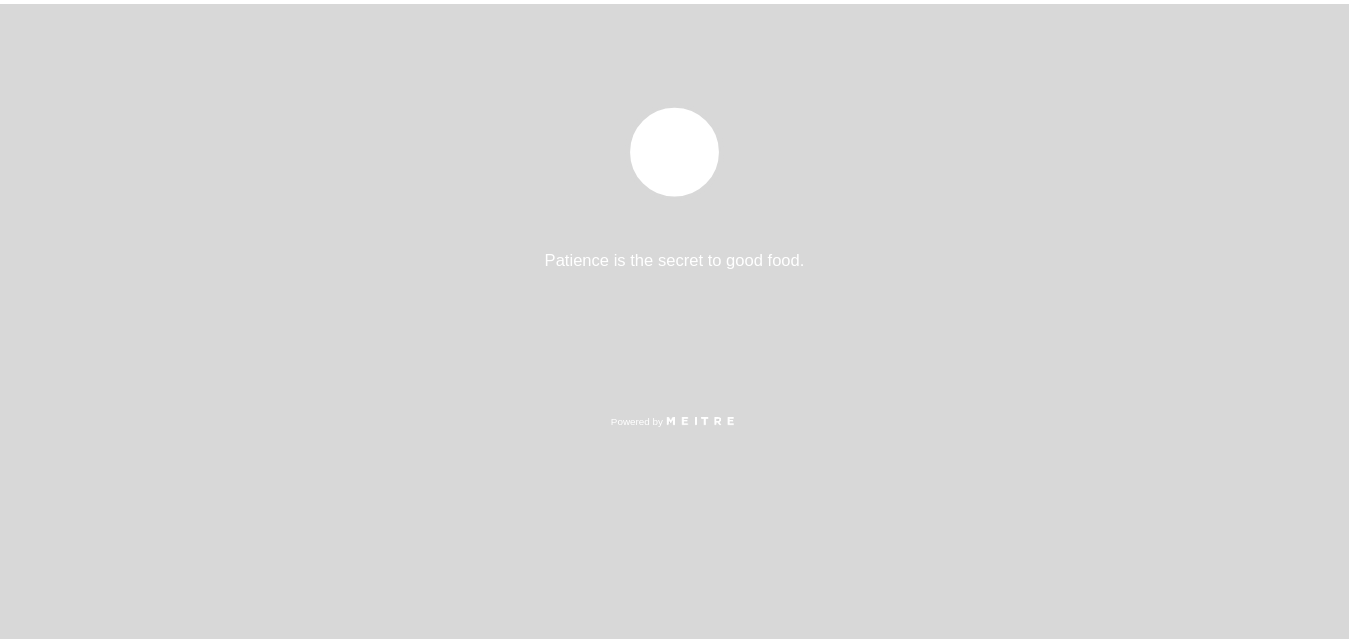 scroll, scrollTop: 0, scrollLeft: 0, axis: both 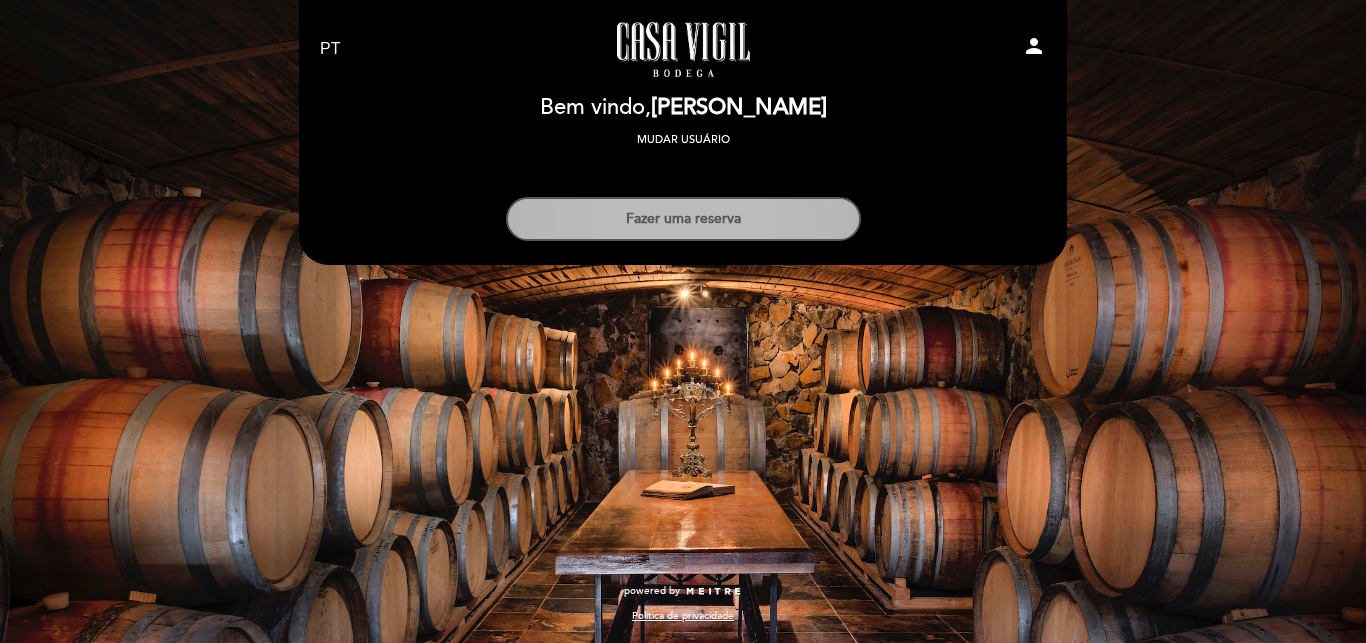 click on "Fazer uma reserva" at bounding box center [683, 219] 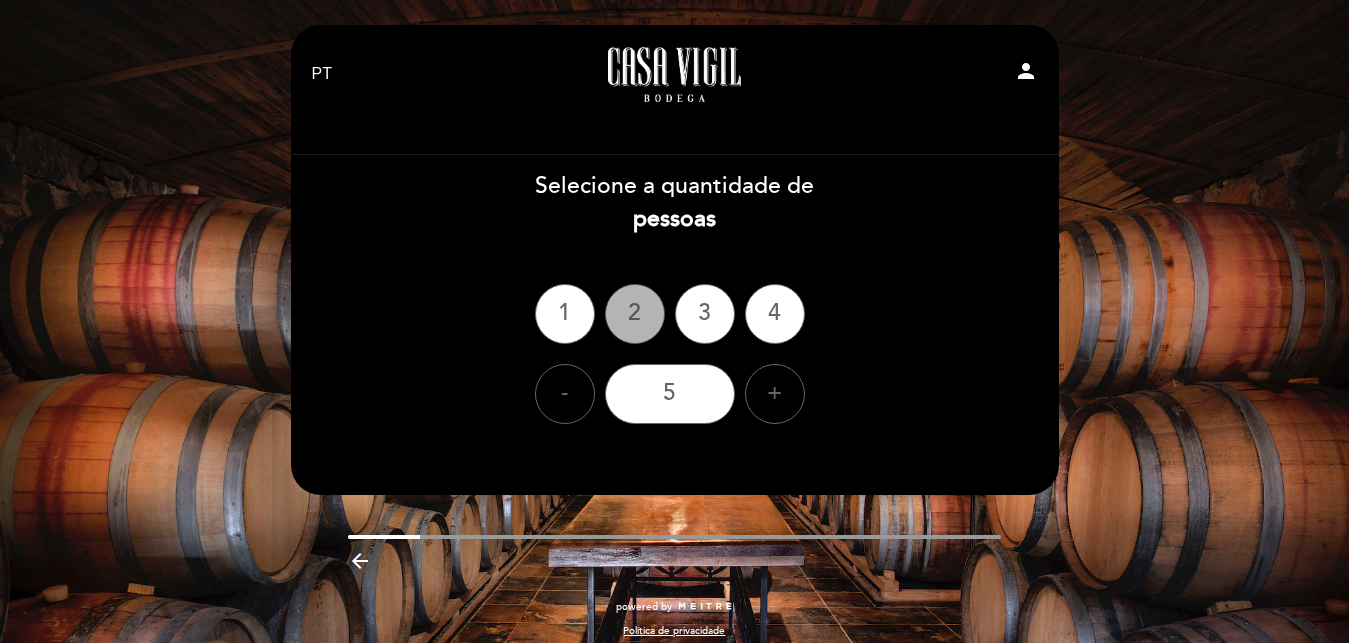 click on "2" at bounding box center [635, 314] 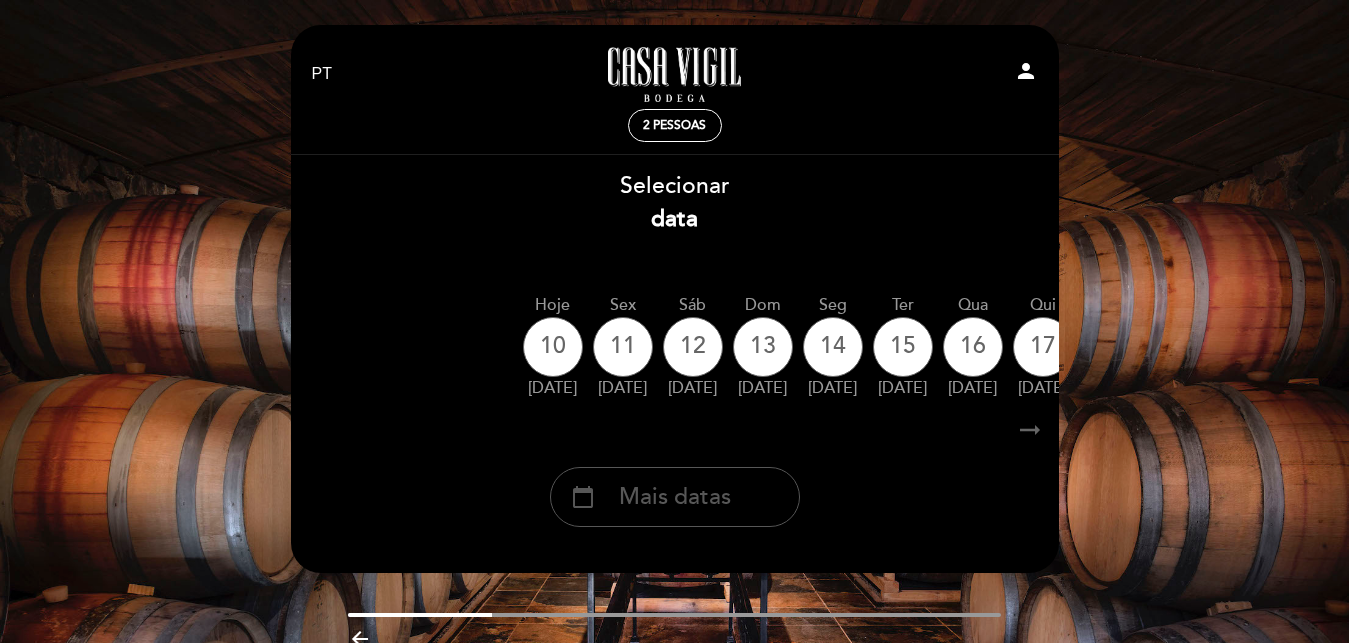 click on "Mais datas" at bounding box center (675, 497) 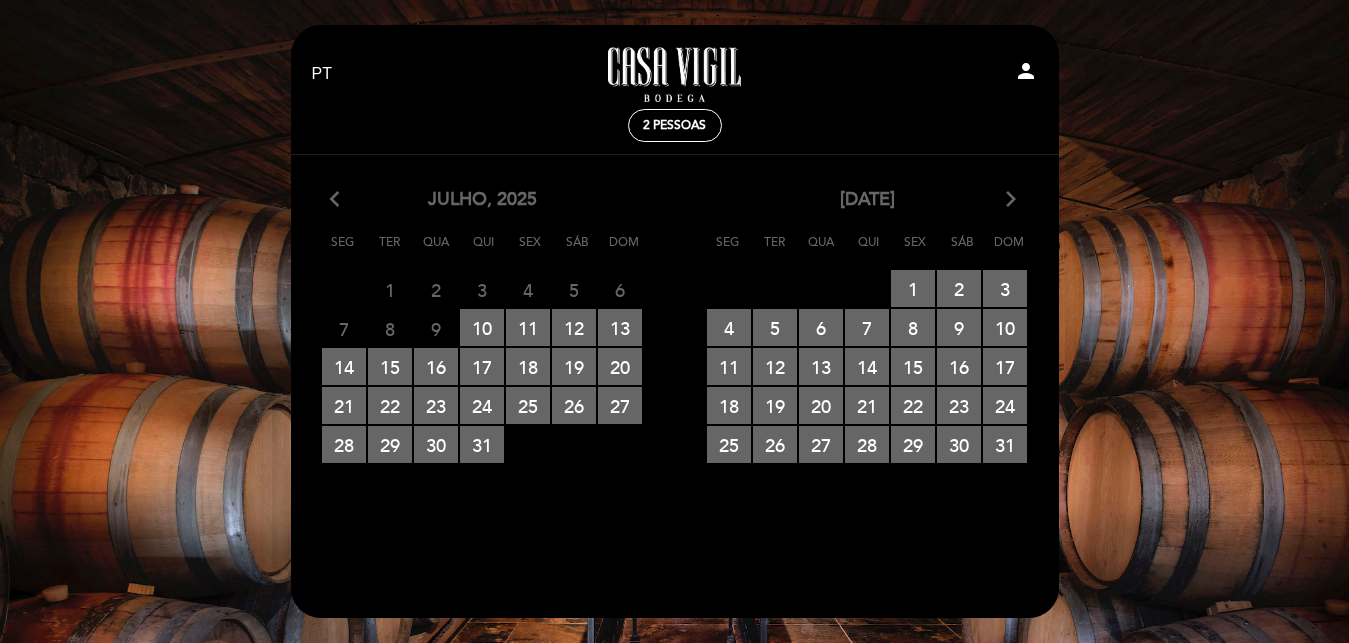 click on "arrow_forward_ios" at bounding box center (1011, 200) 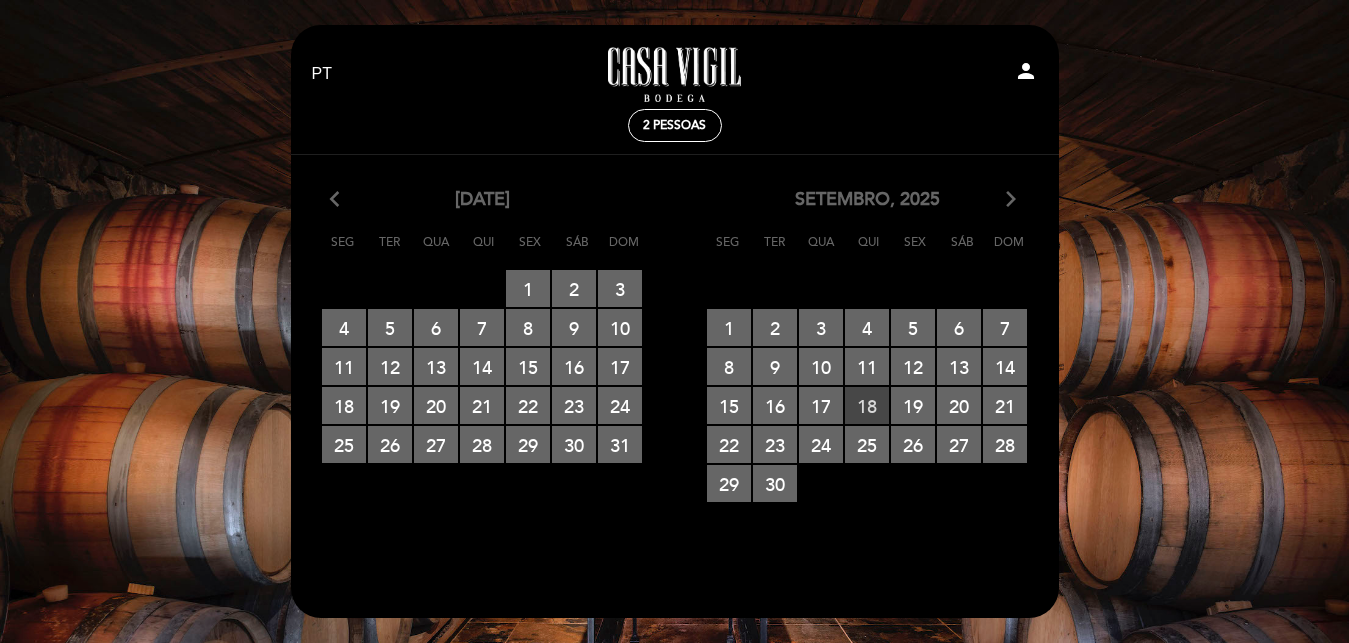 click on "18
RESERVAS DISPONÍVEIS" at bounding box center [867, 405] 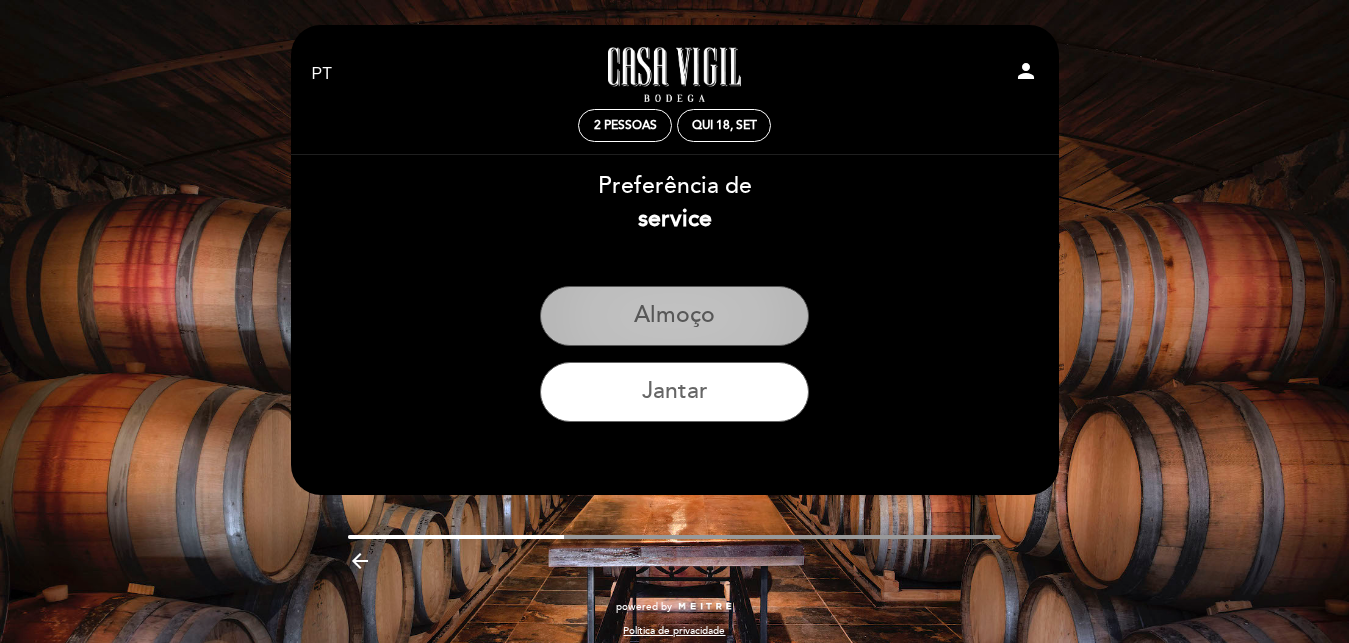 click on "Almoço" at bounding box center (674, 316) 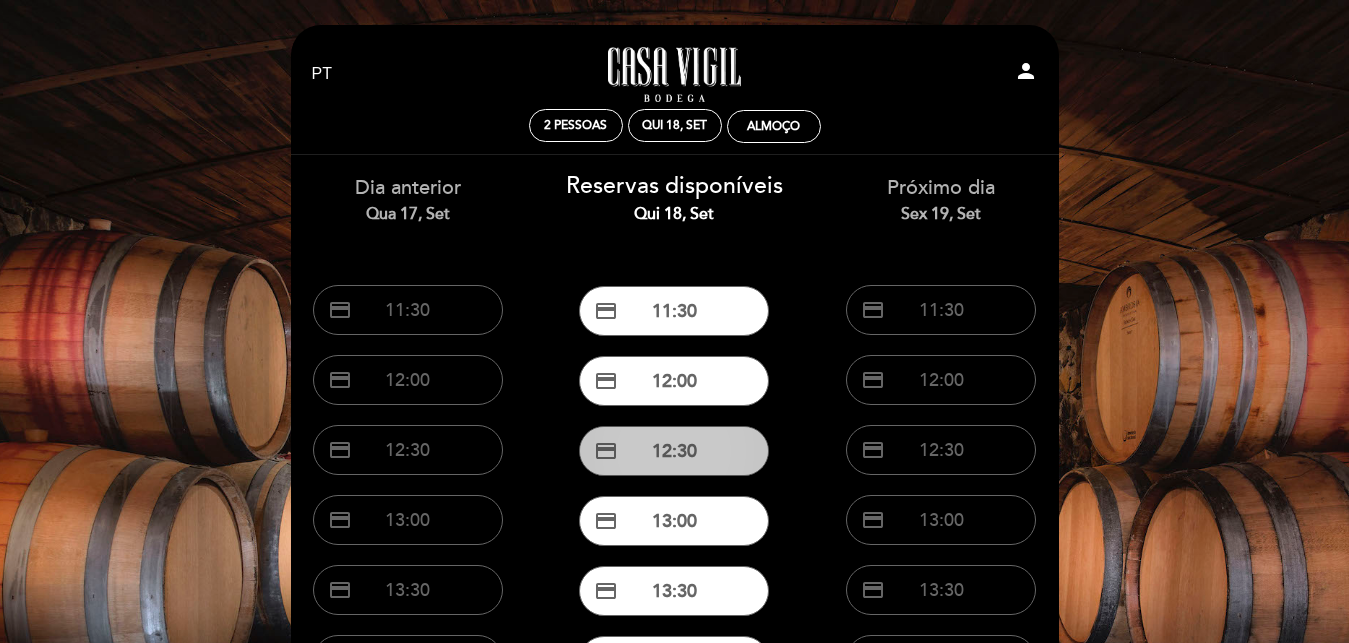 click on "credit_card
12:30" at bounding box center [674, 451] 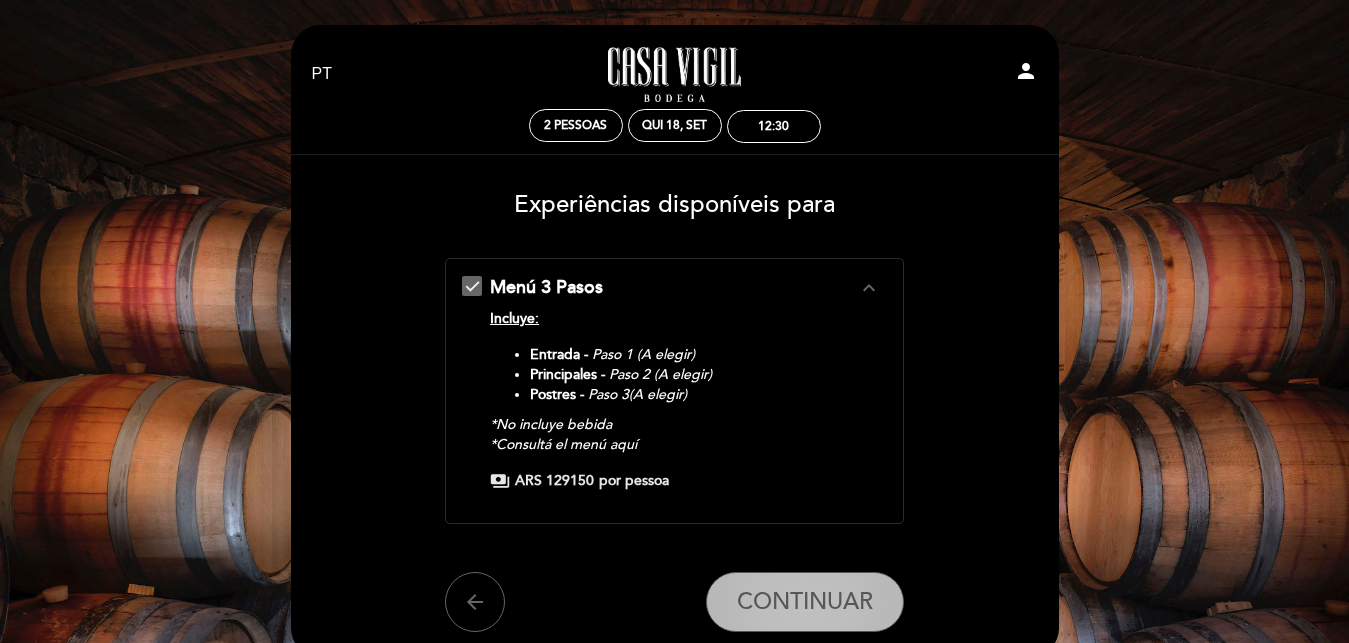 click on "CONTINUAR" at bounding box center [805, 602] 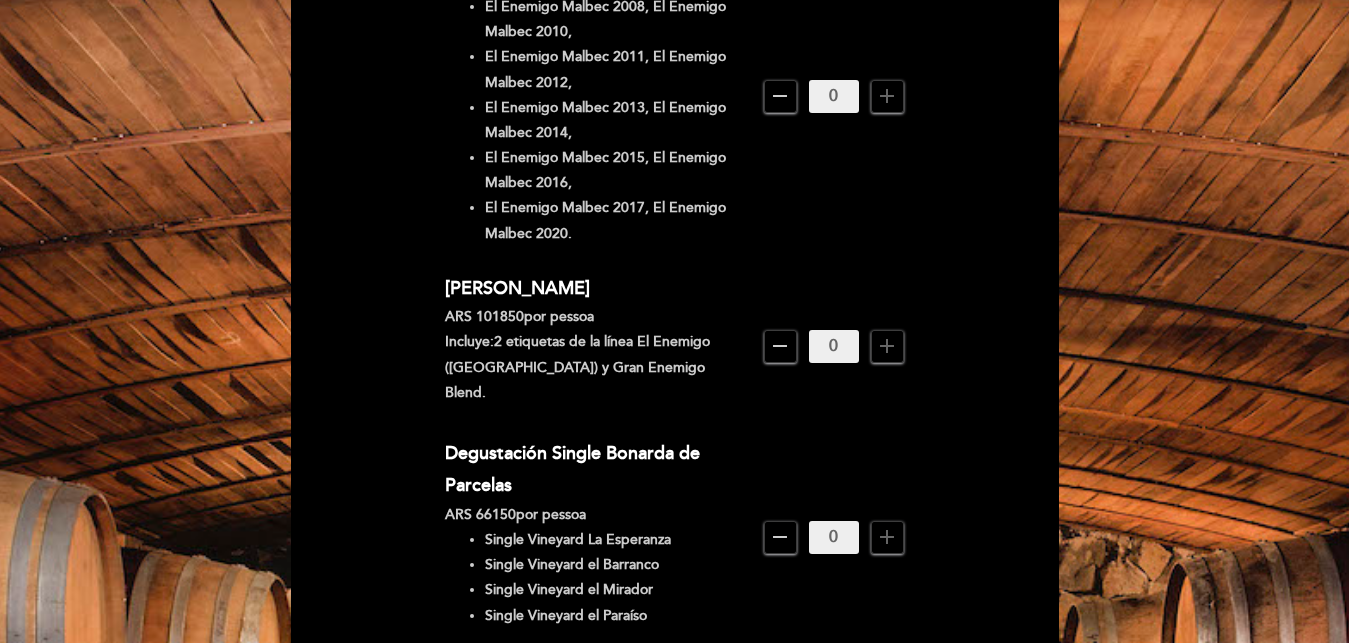 scroll, scrollTop: 408, scrollLeft: 0, axis: vertical 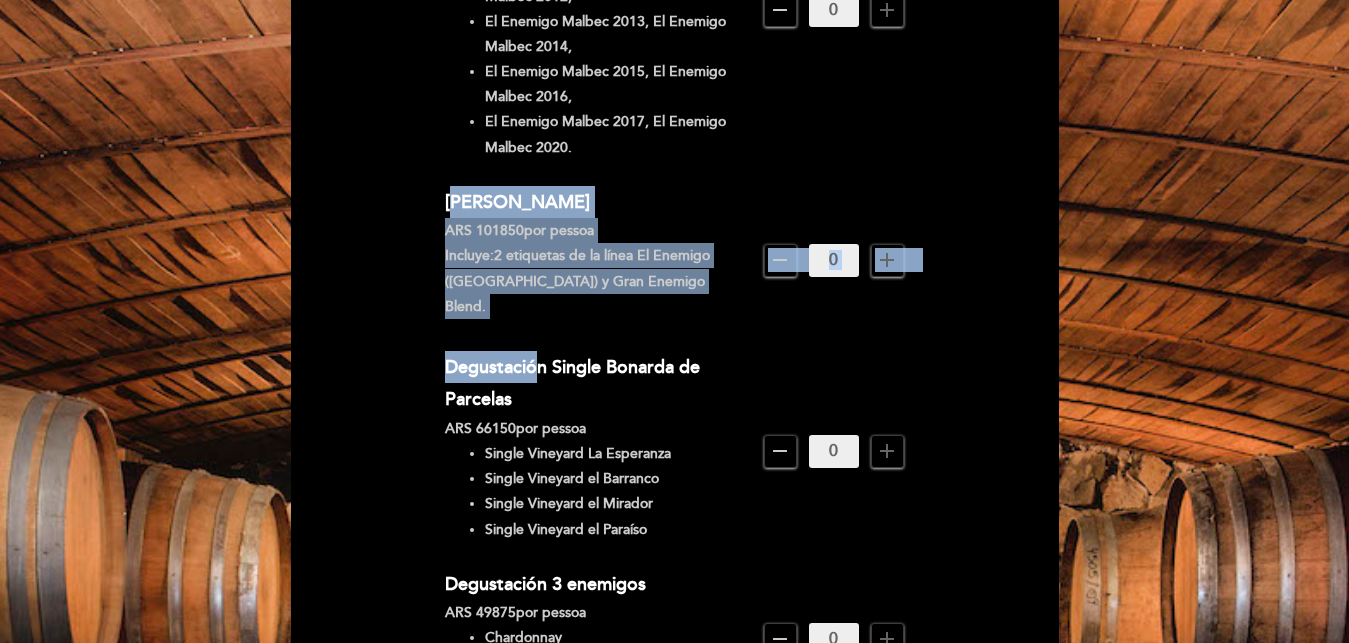 drag, startPoint x: 457, startPoint y: 211, endPoint x: 545, endPoint y: 332, distance: 149.61618 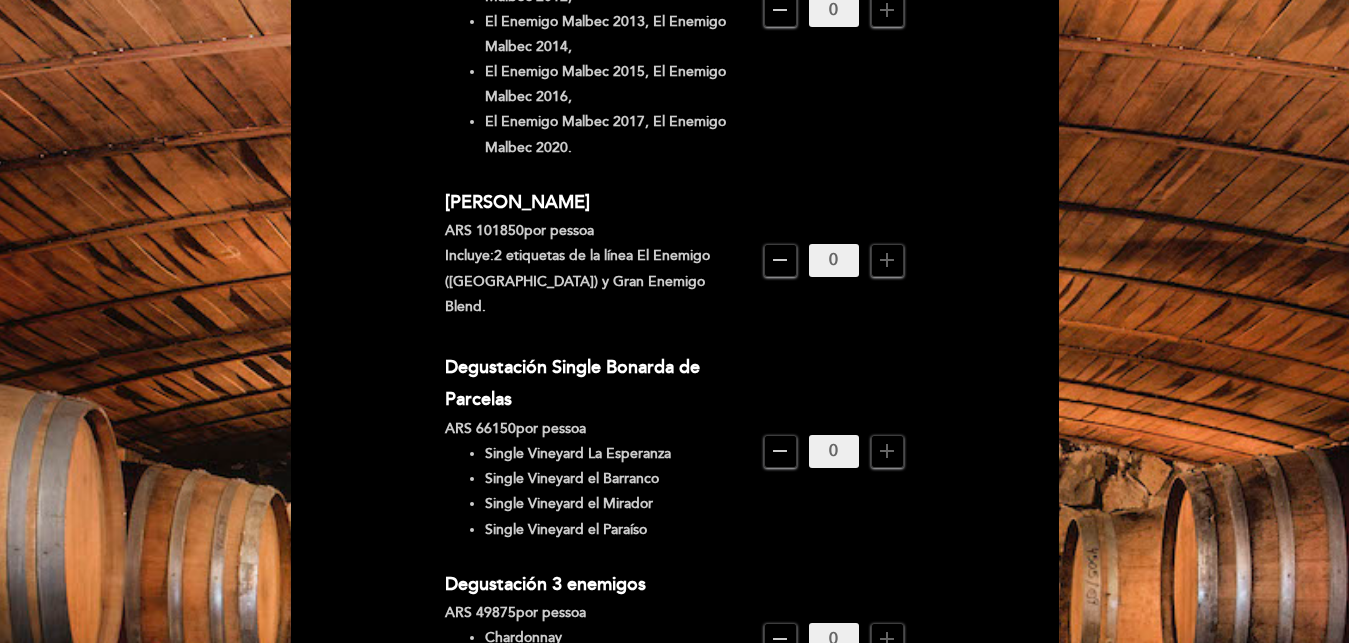 click on "ARS 101850  por [PERSON_NAME]" at bounding box center (596, 230) 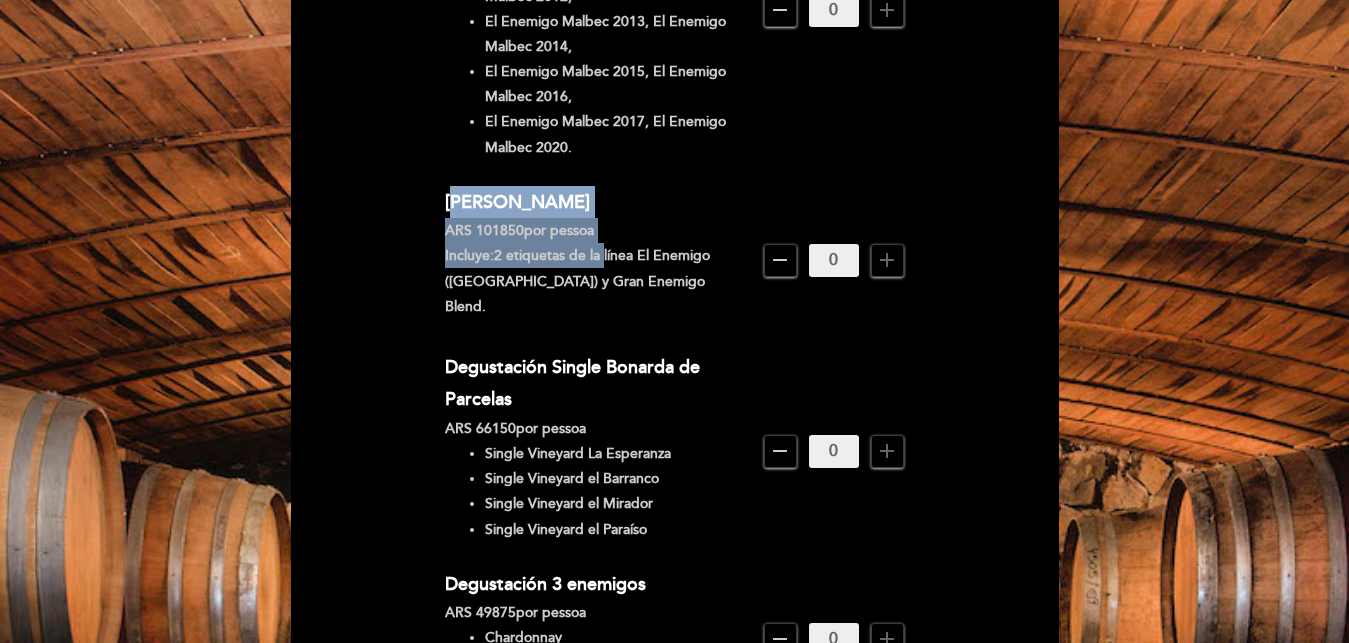 drag, startPoint x: 456, startPoint y: 208, endPoint x: 617, endPoint y: 268, distance: 171.81676 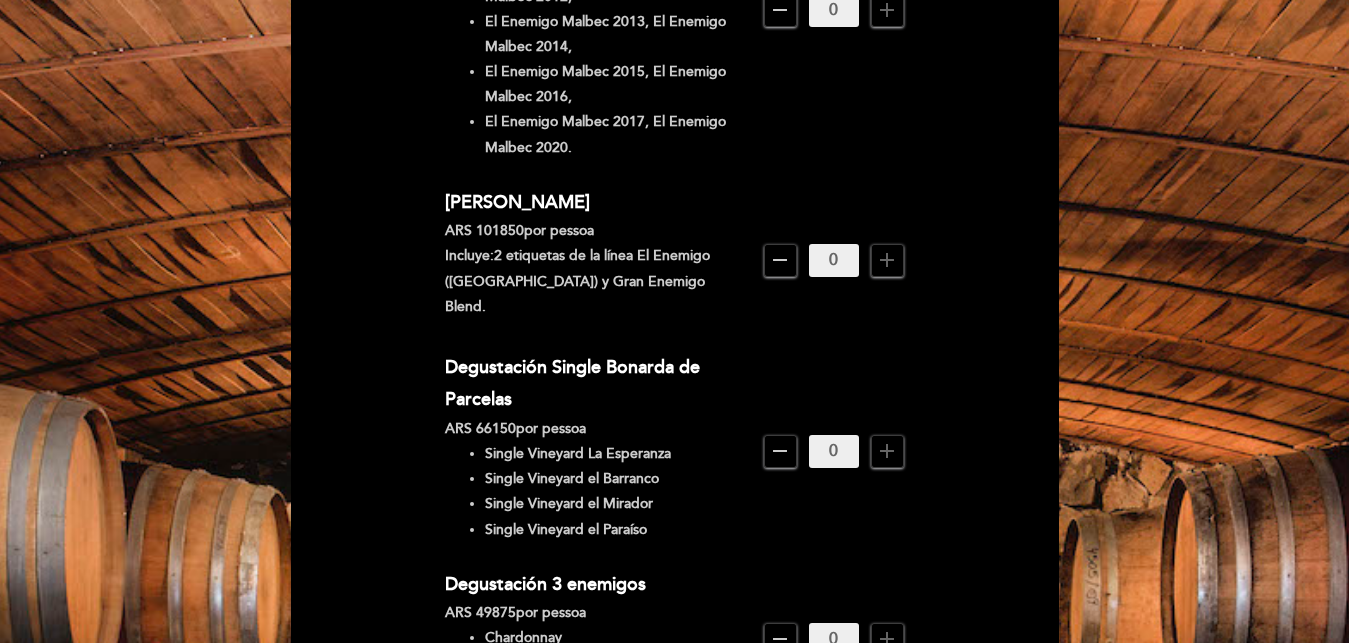 click on "EN
ES
PT
[GEOGRAPHIC_DATA][PERSON_NAME] - Restaurante
person
2 pessoas
Qui
18,
set
12:30
Bem vindo
Bem vindo,  [PERSON_NAME]" at bounding box center [674, 860] 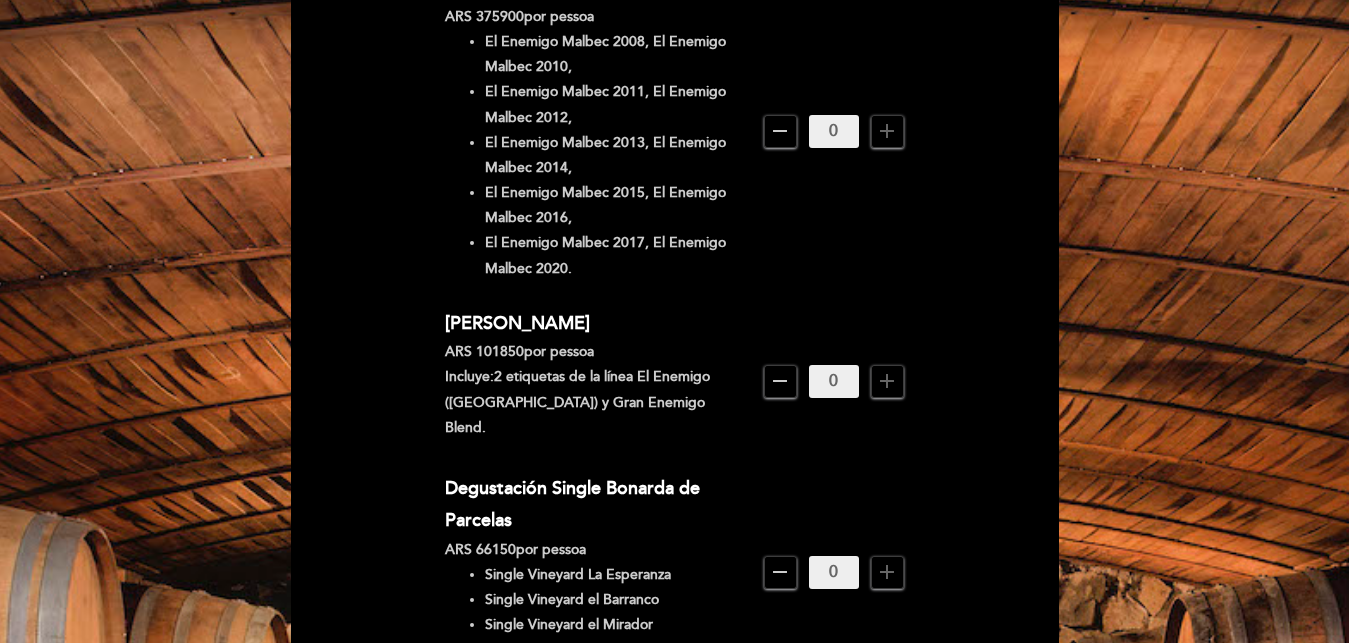 scroll, scrollTop: 0, scrollLeft: 0, axis: both 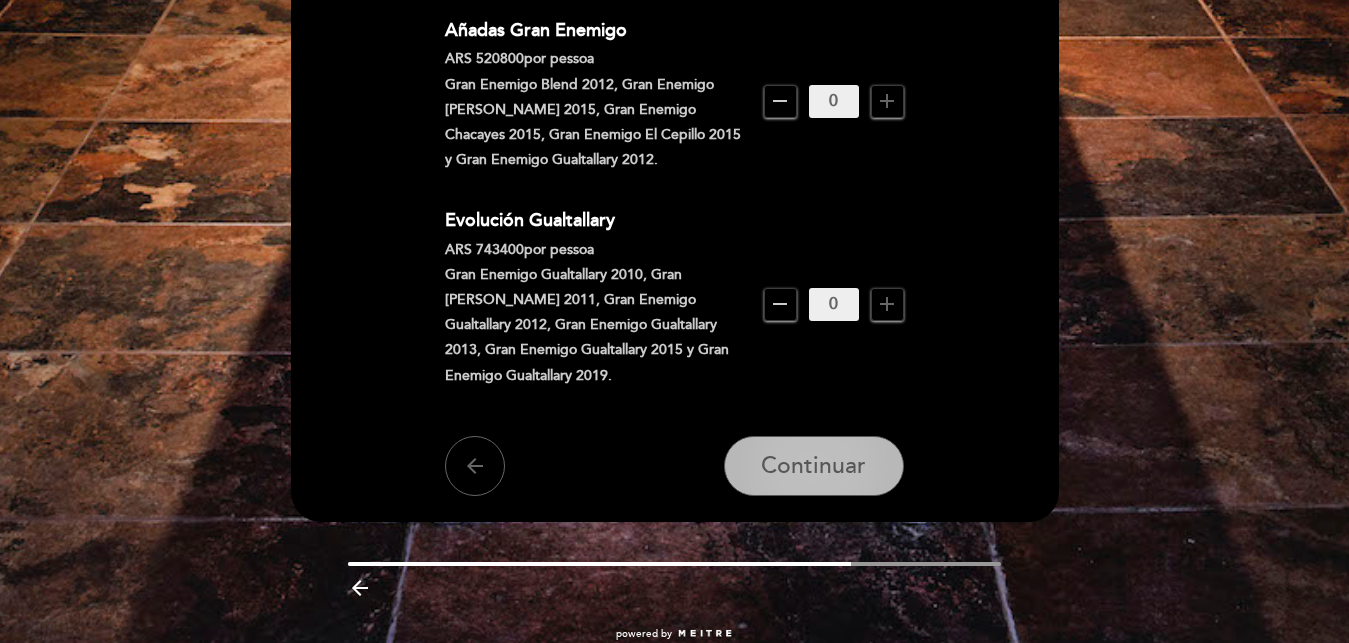 click on "Continuar" at bounding box center (814, 466) 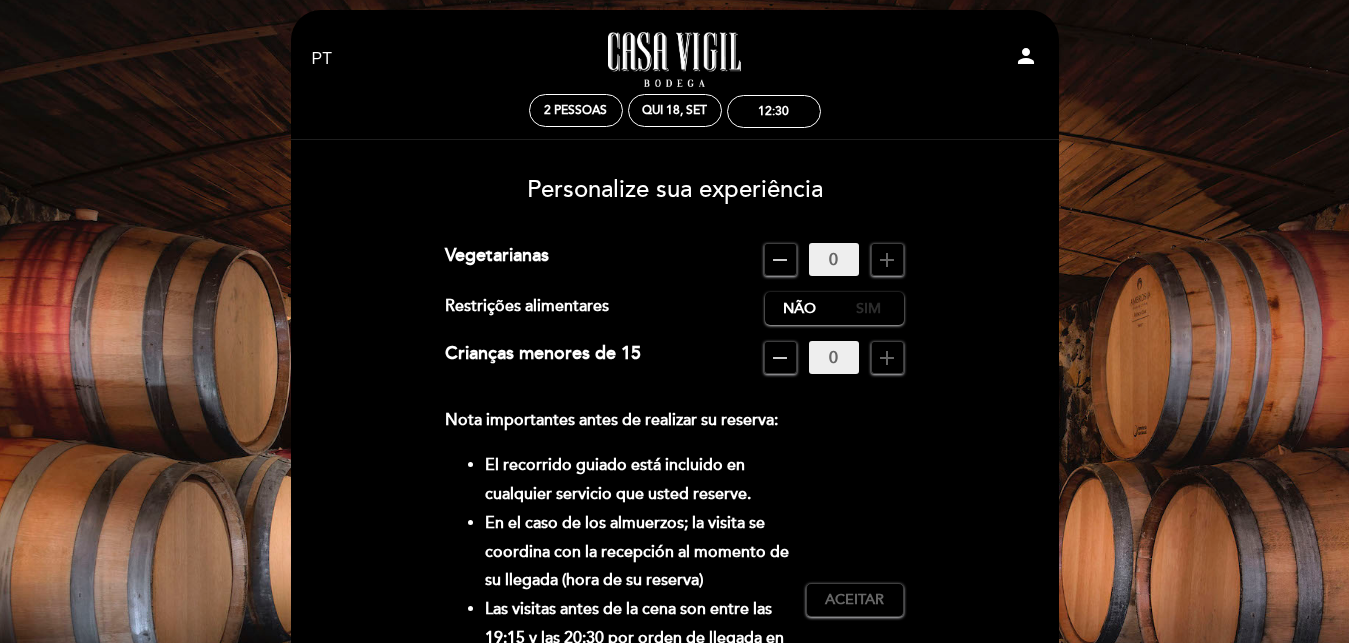 click on "Sim" at bounding box center [869, 308] 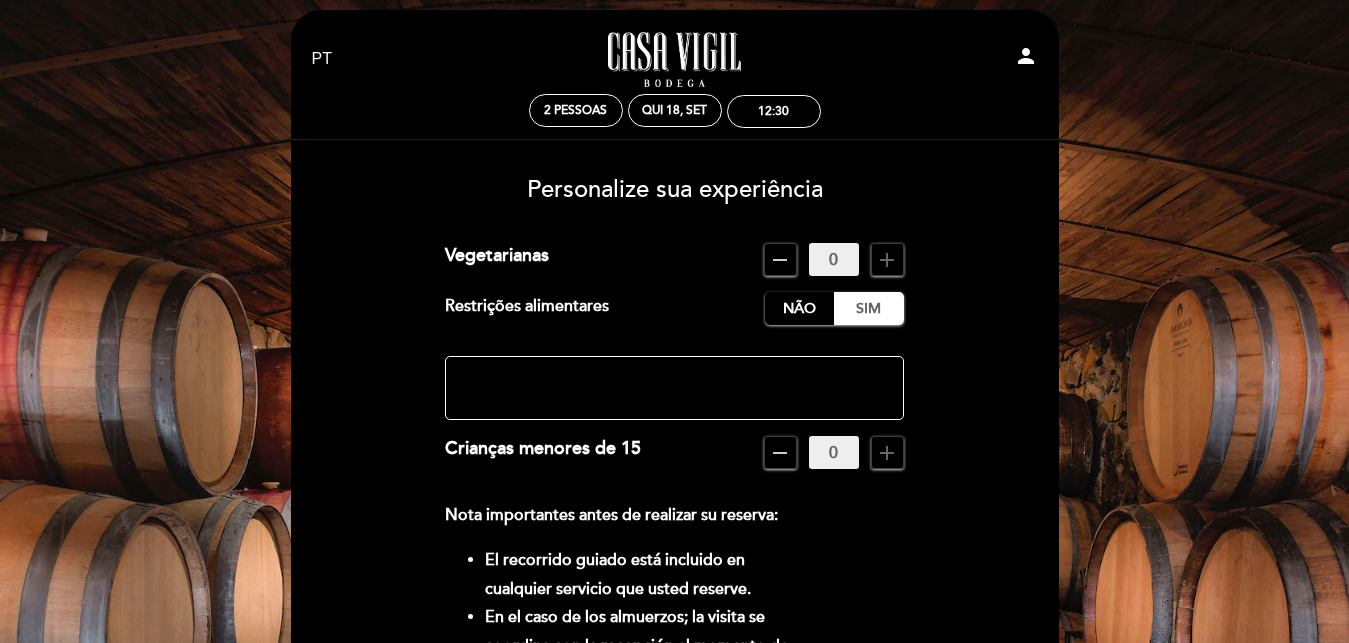 click on "Taxa de serviço :
0 % Nothing selected   0 % 15 % 18 % 20 %
Vegetarianas
remove
0
add
Restrições alimentares
Não
Sim
remove 0 add" at bounding box center [675, 611] 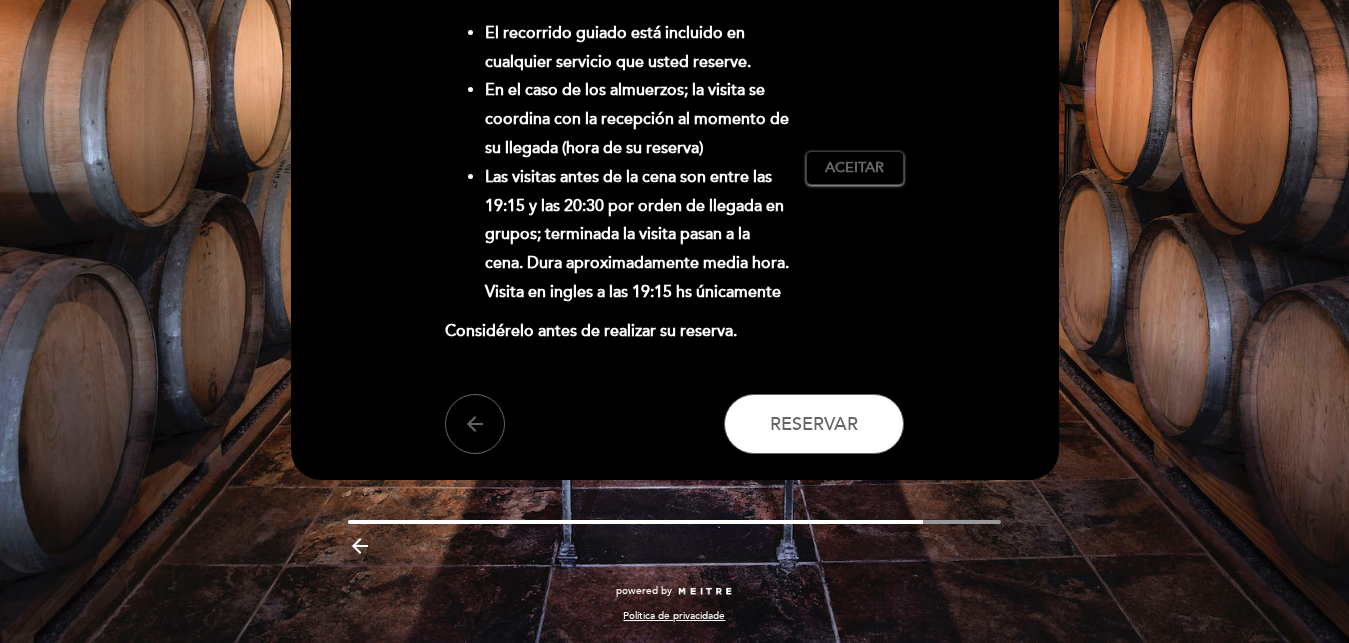 scroll, scrollTop: 423, scrollLeft: 0, axis: vertical 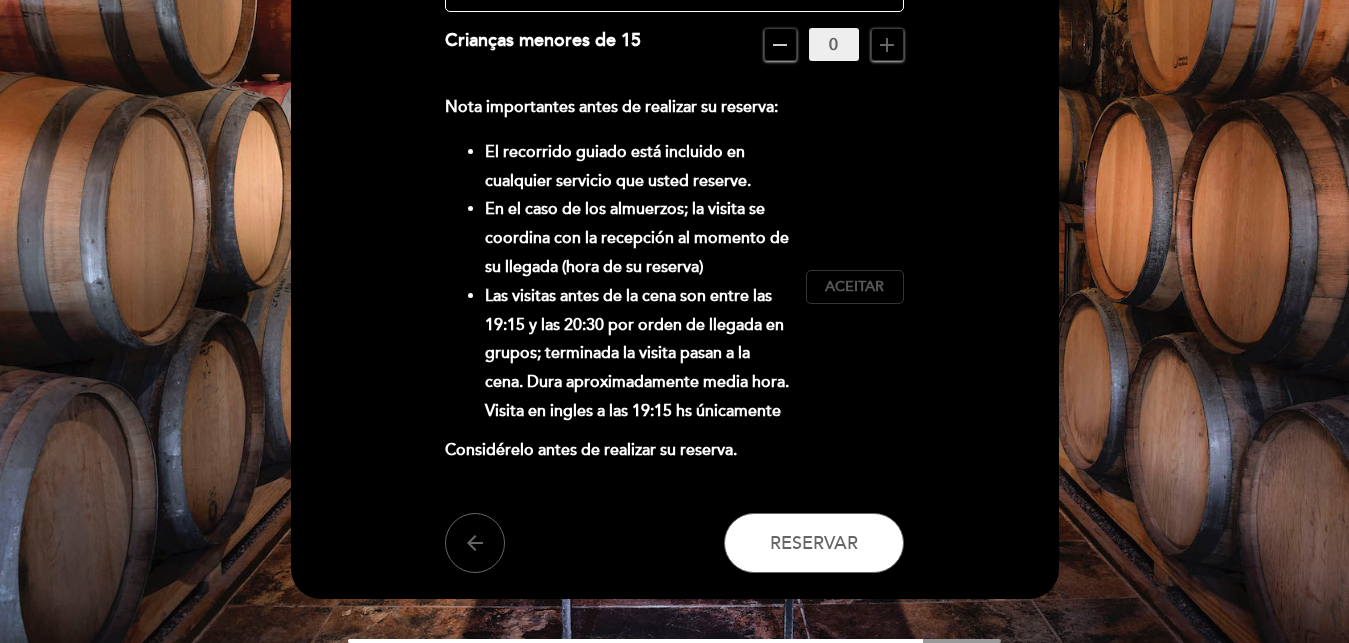 type on "no comemos cerdo" 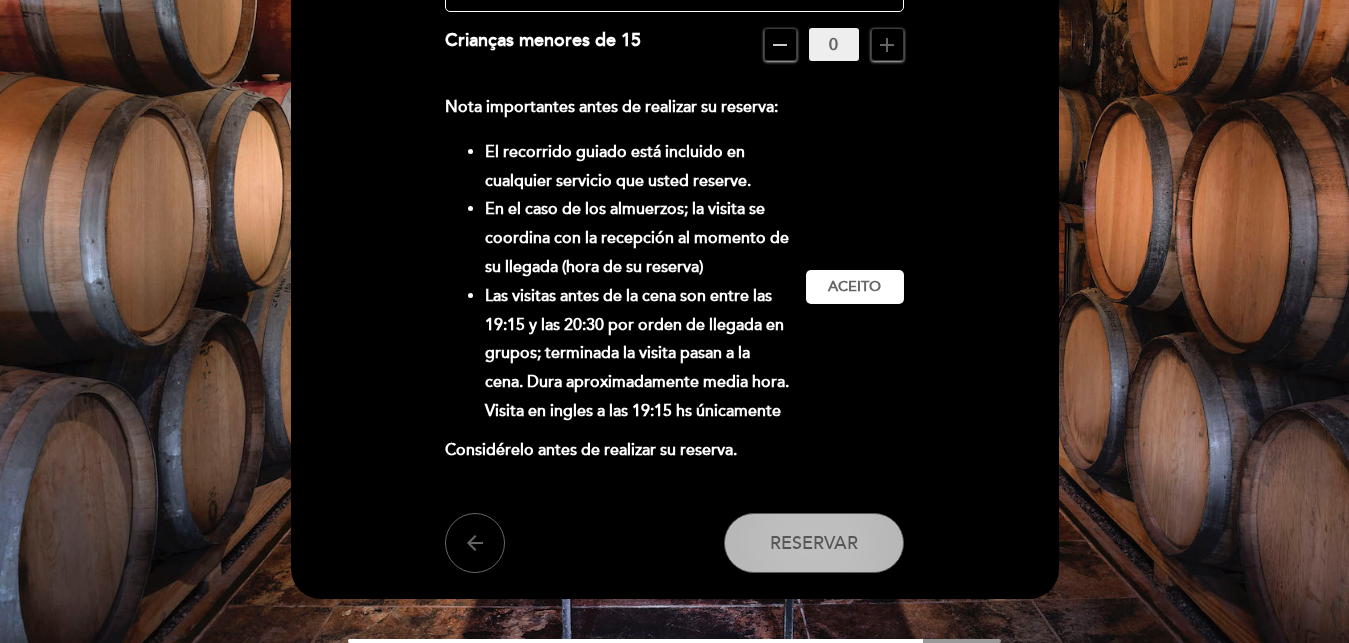 click on "Reservar" at bounding box center (814, 543) 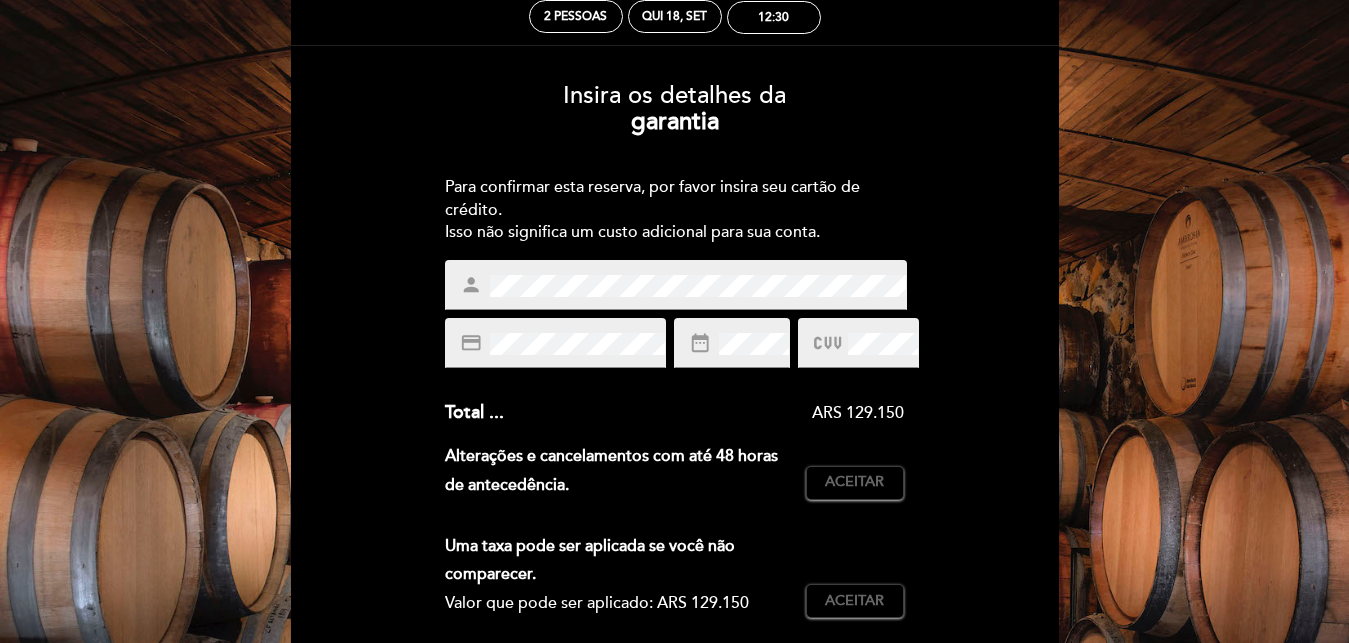scroll, scrollTop: 0, scrollLeft: 0, axis: both 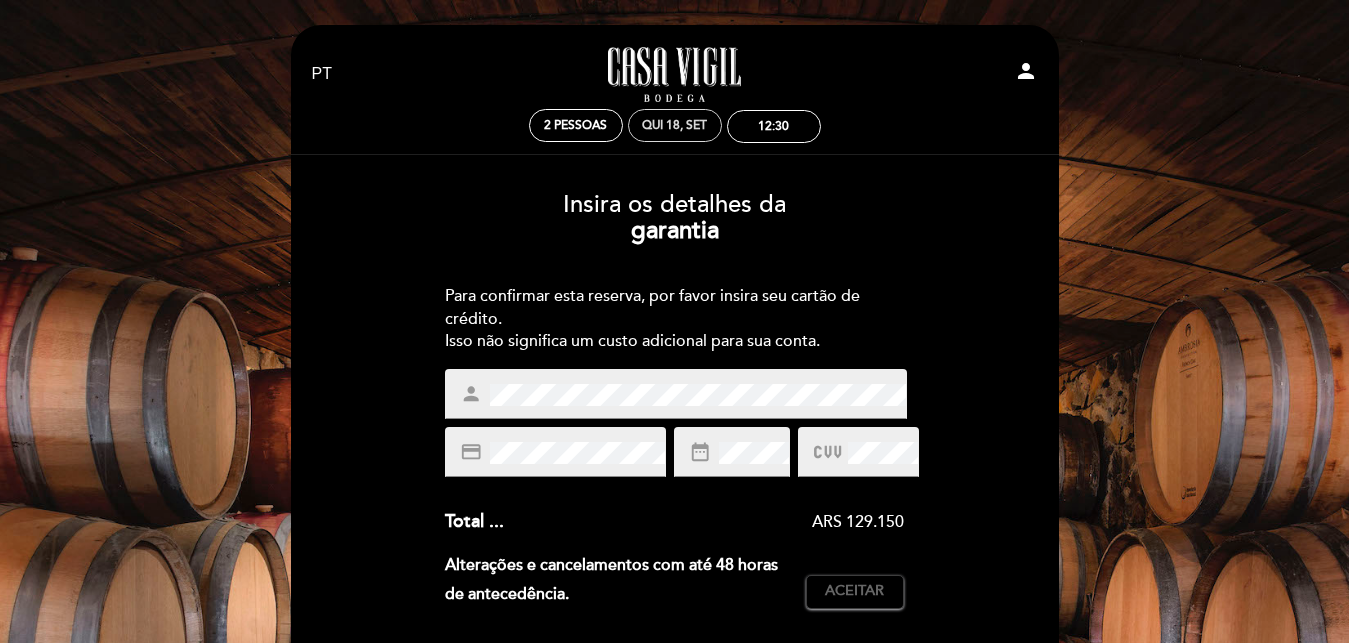 click on "Qui
18,
set" at bounding box center (674, 125) 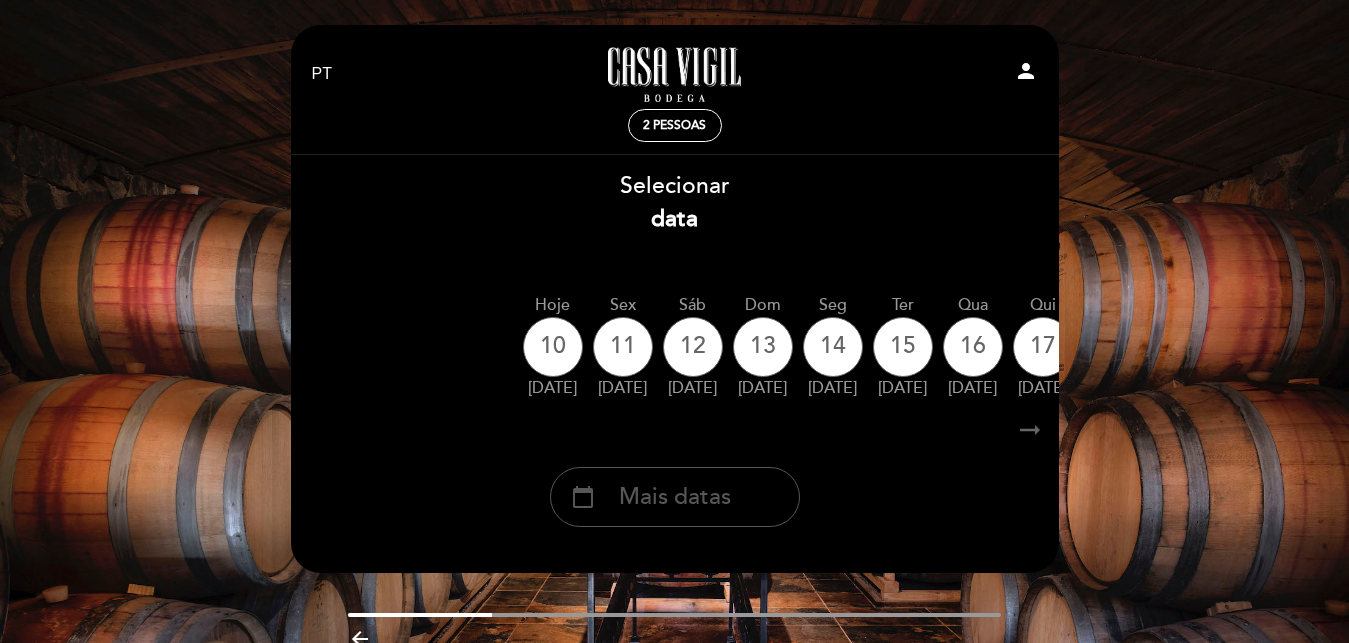 click on "Mais datas" at bounding box center (675, 497) 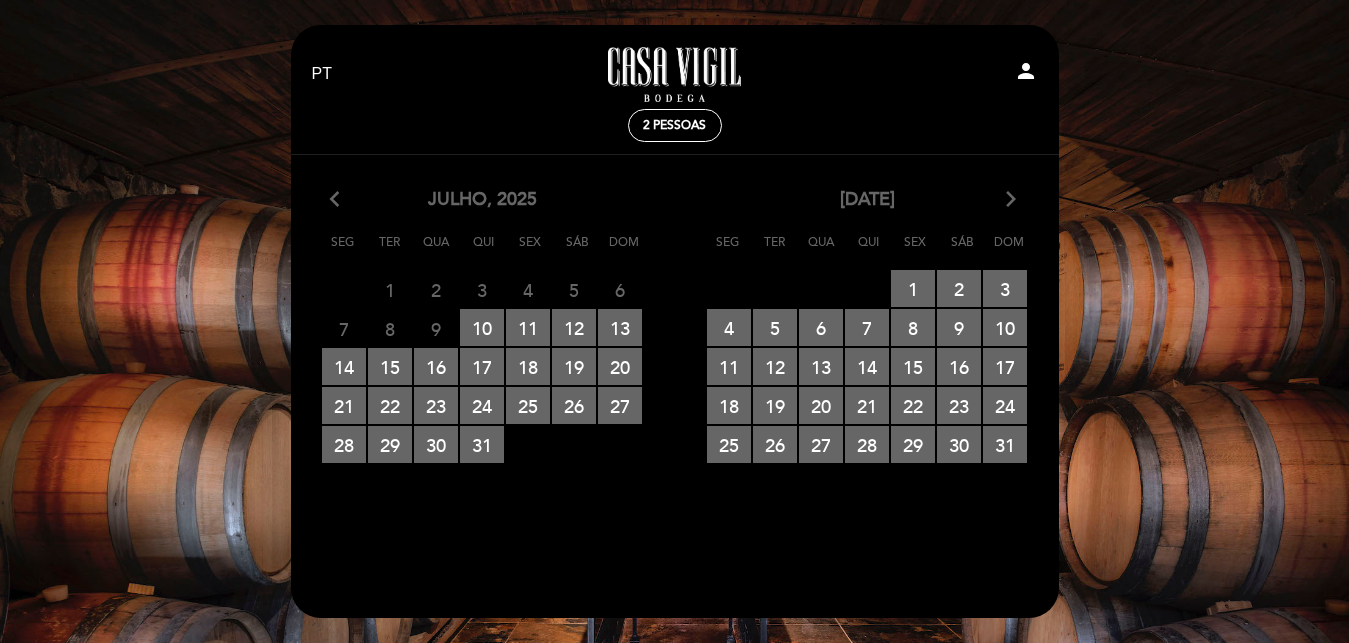 click on "arrow_forward_ios" at bounding box center (1011, 200) 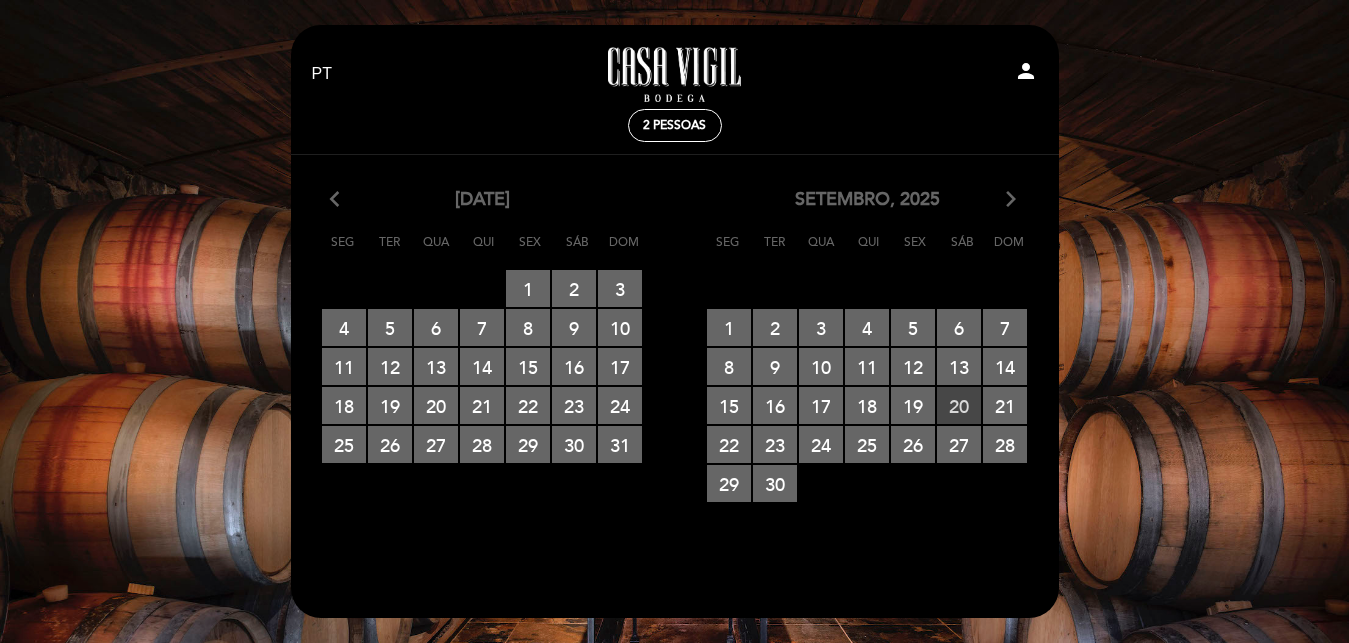 click on "20
RESERVAS DISPONÍVEIS" at bounding box center (959, 405) 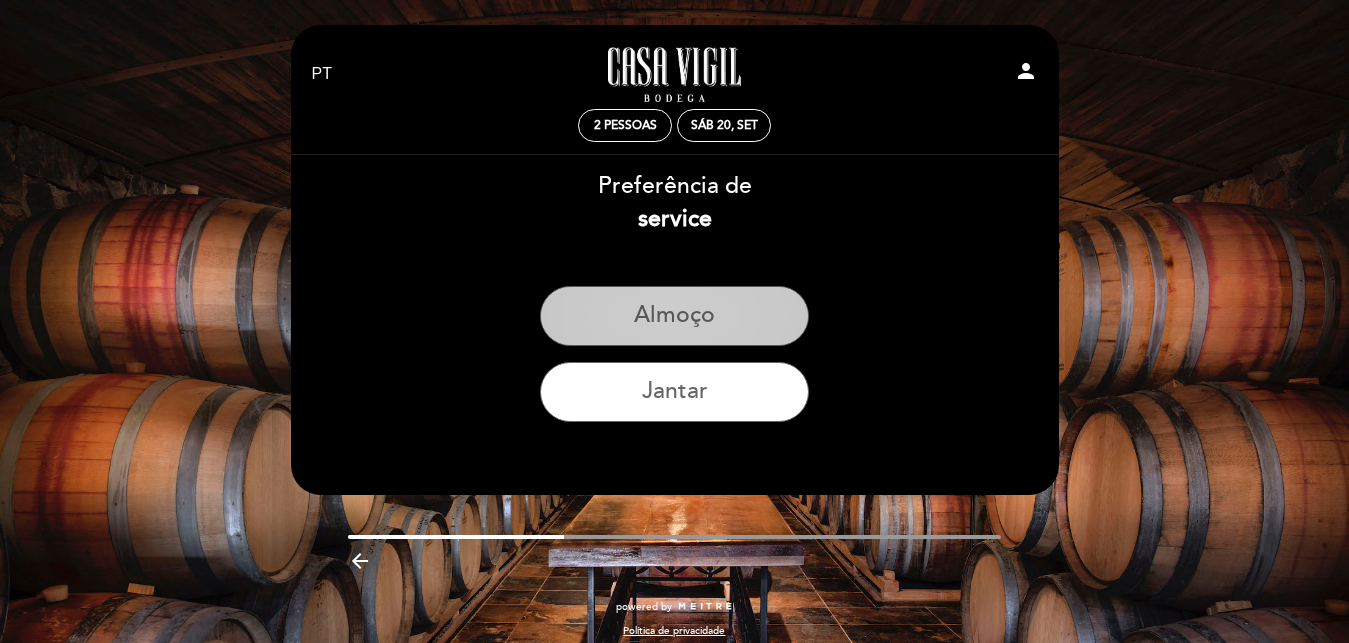 click on "Almoço" at bounding box center (674, 316) 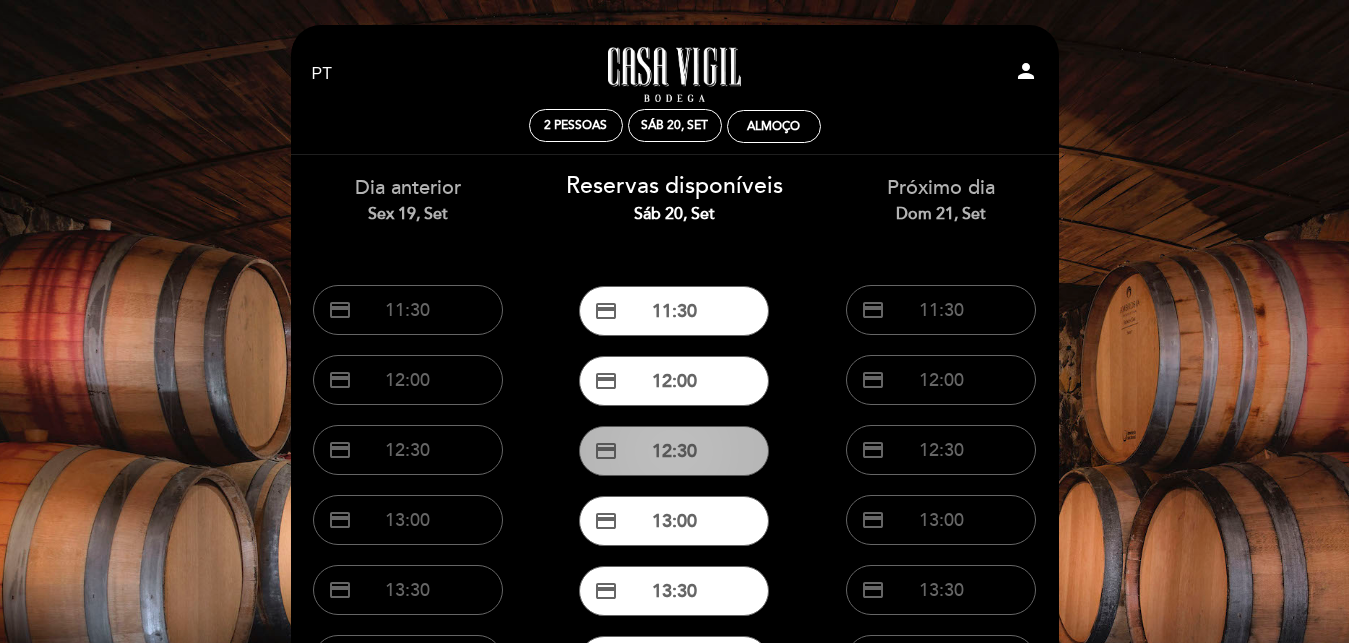 click on "credit_card
12:30" at bounding box center (674, 451) 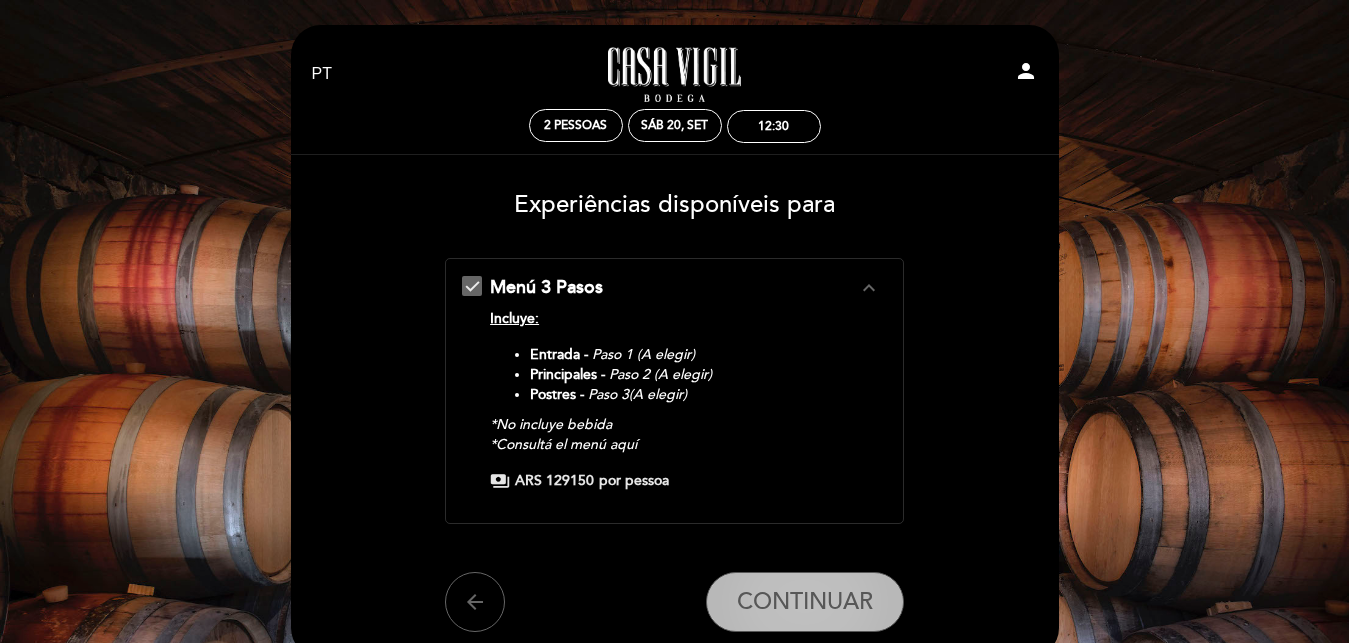 click on "CONTINUAR" at bounding box center [805, 602] 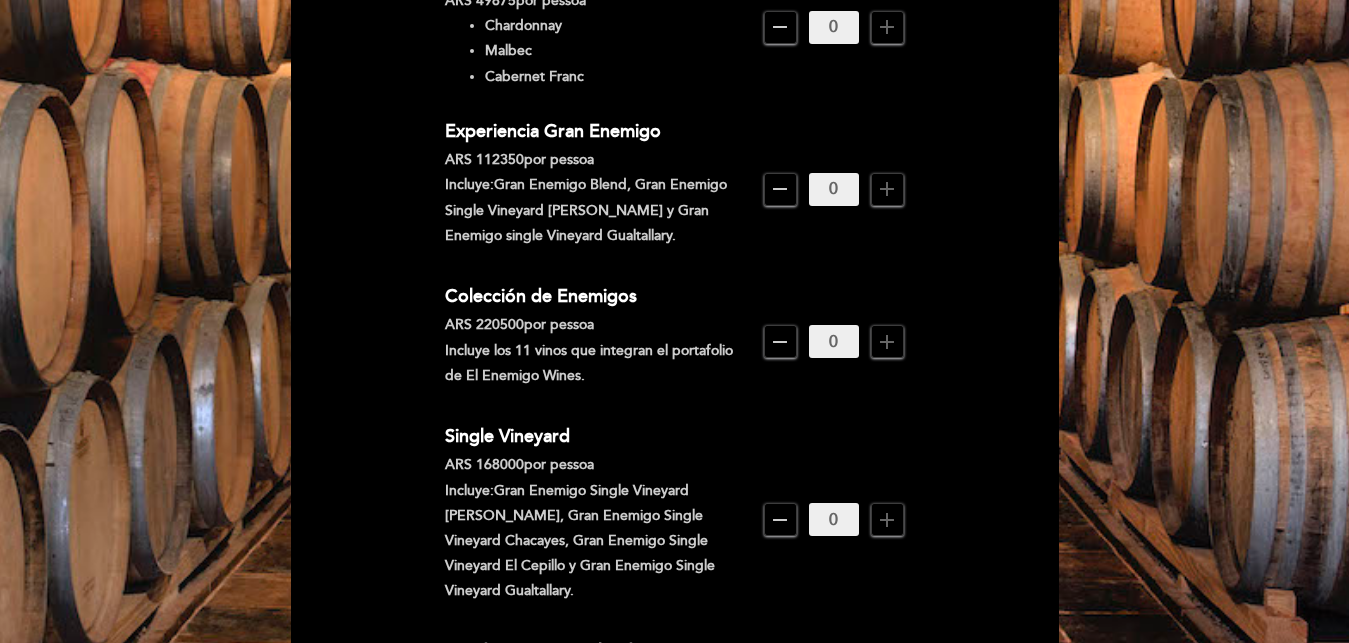 scroll, scrollTop: 1851, scrollLeft: 0, axis: vertical 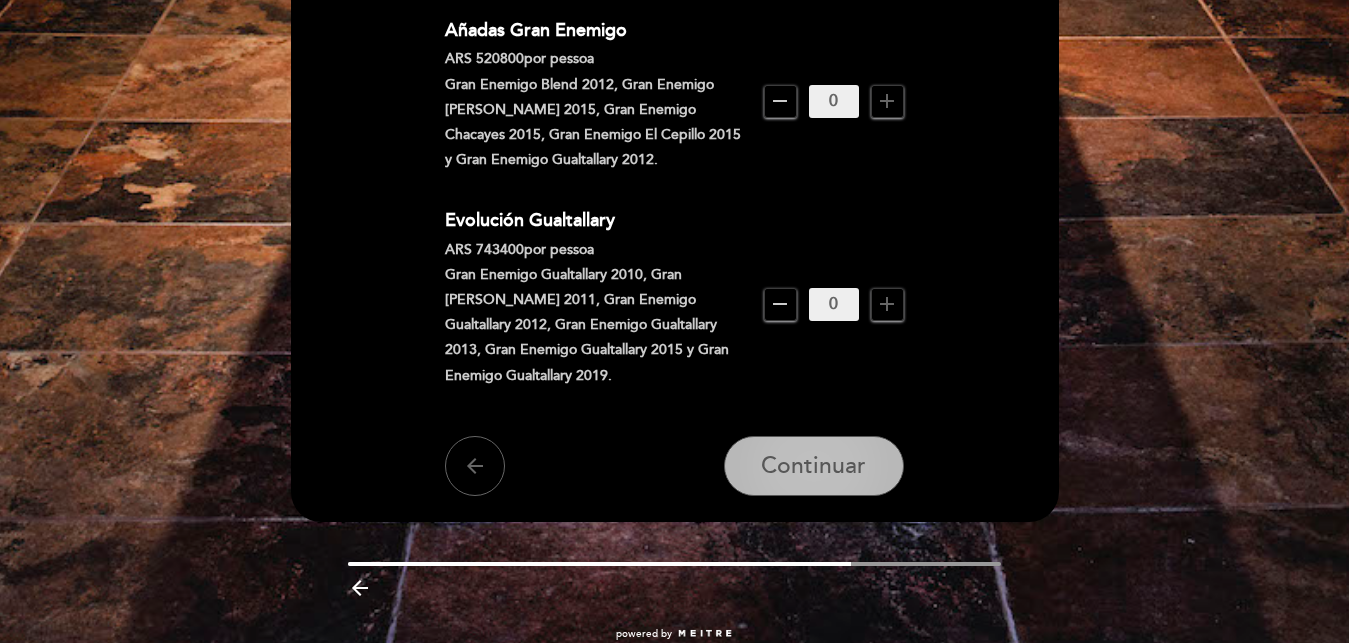 click on "Continuar" at bounding box center (814, 466) 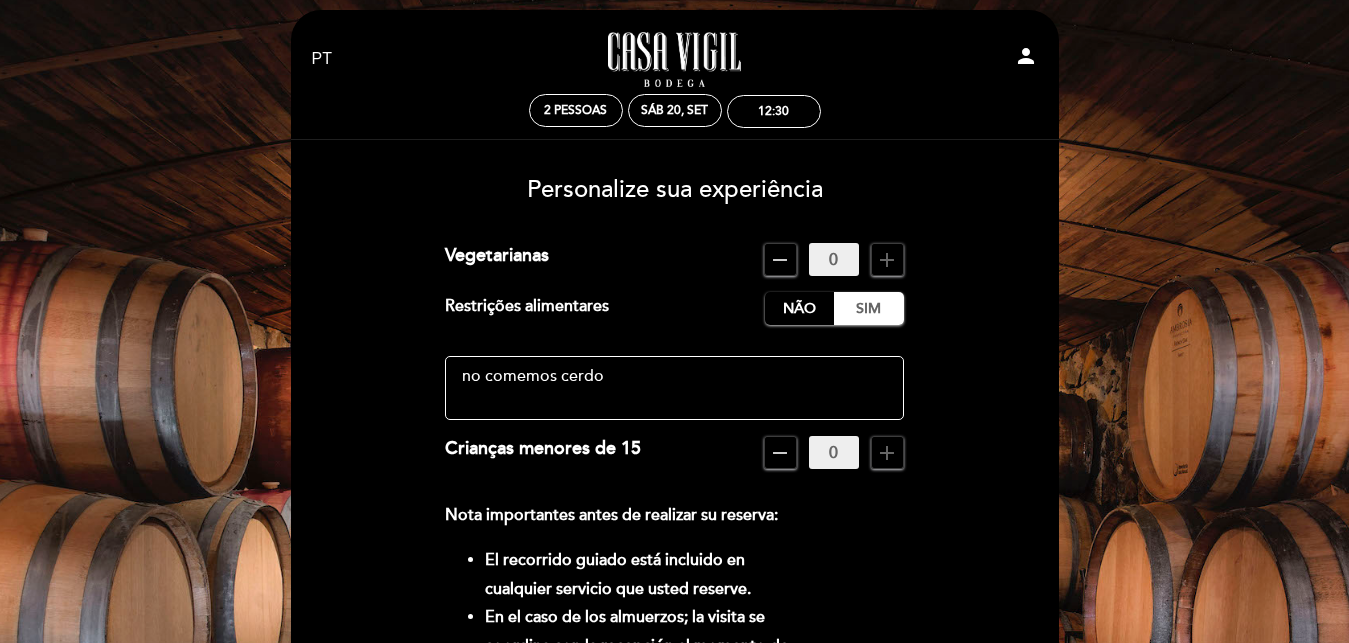click at bounding box center [674, 388] 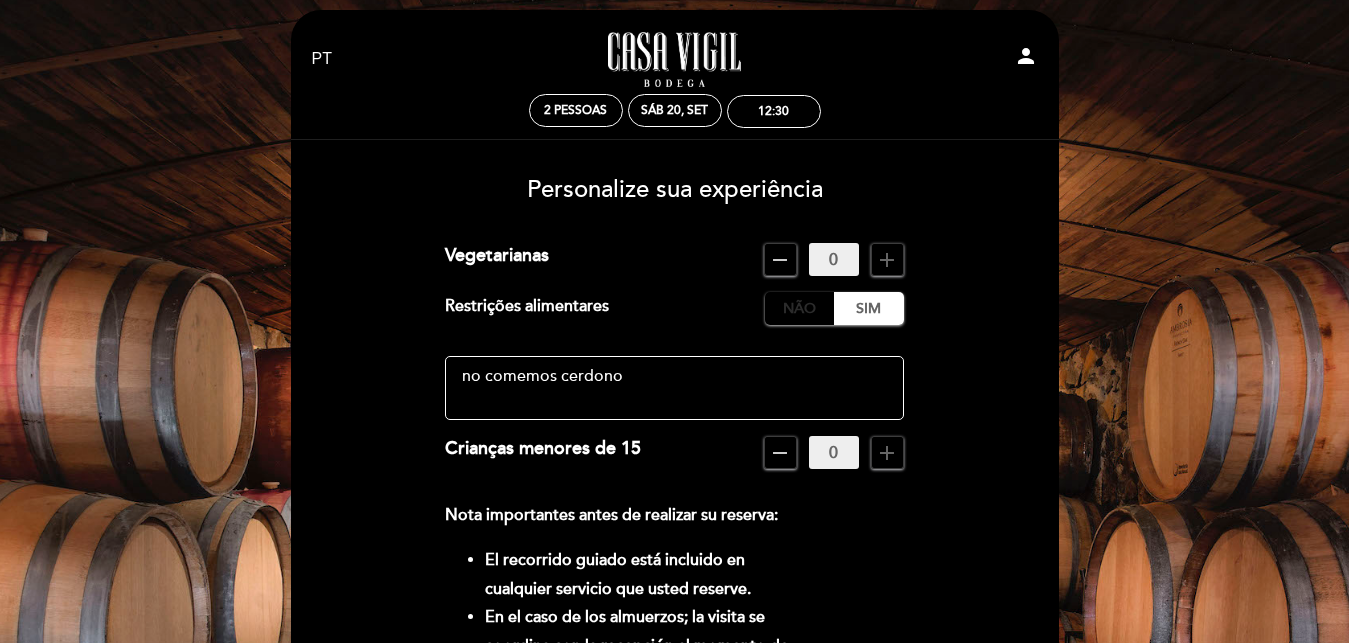 type on "no comemos cerdono" 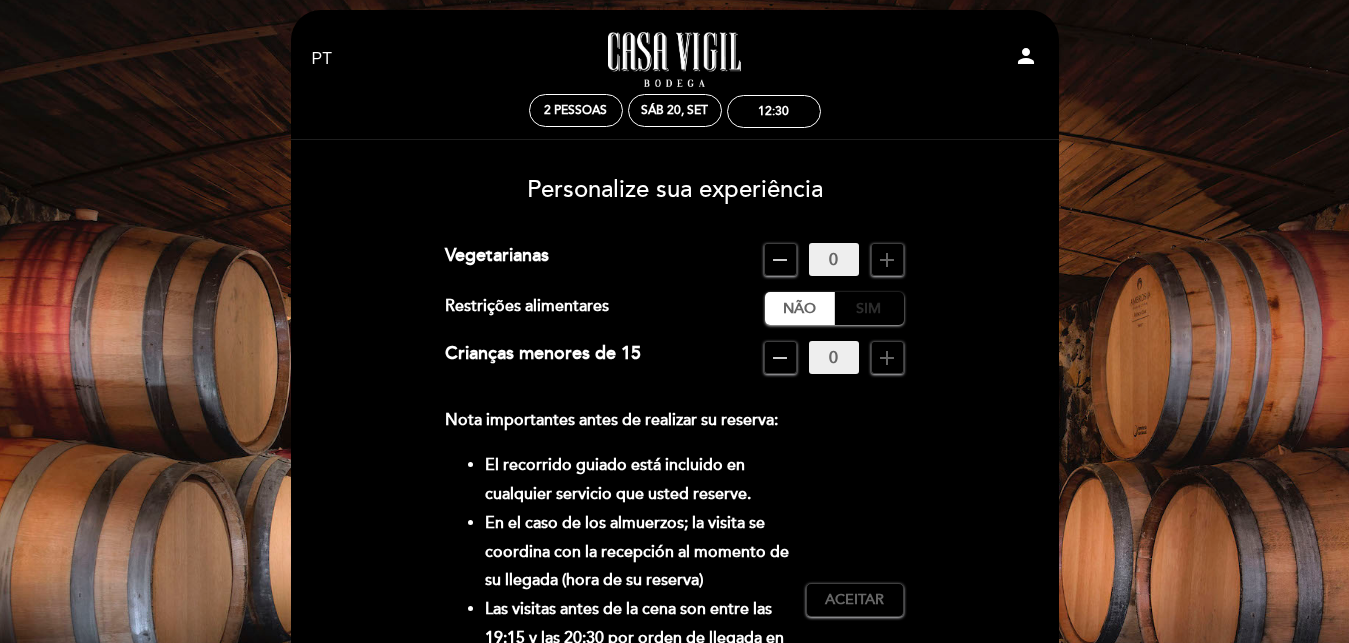 click on "Sim" at bounding box center (869, 308) 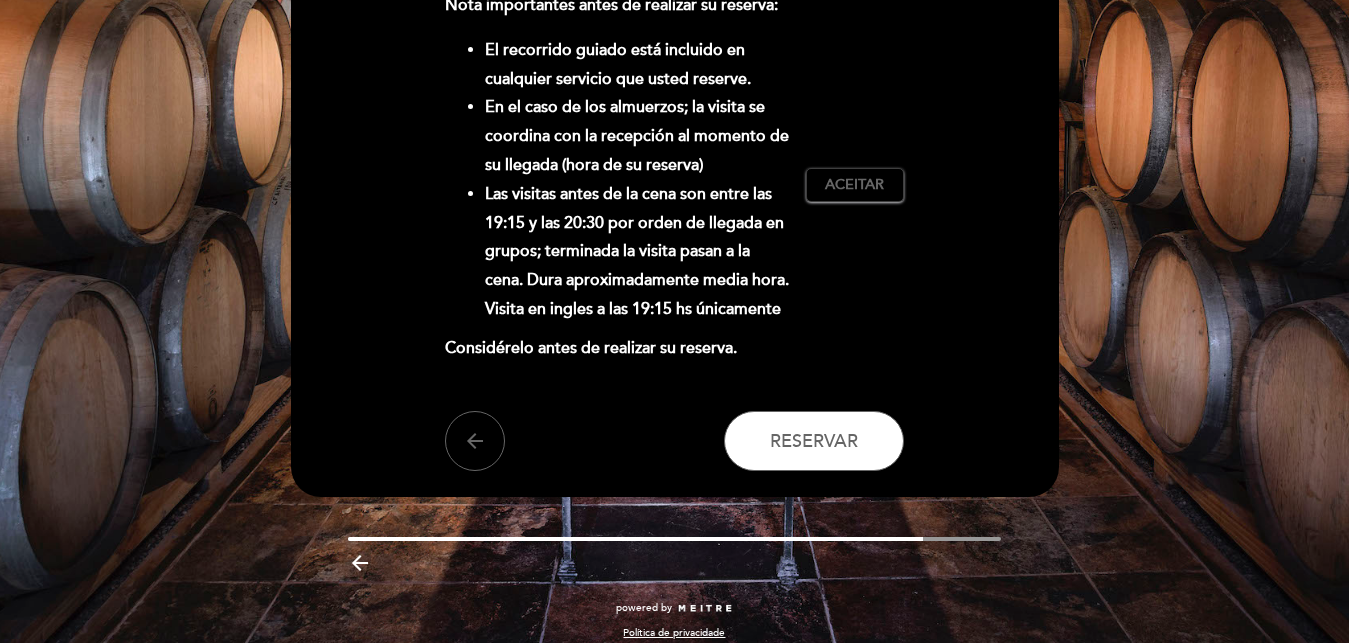 scroll, scrollTop: 627, scrollLeft: 0, axis: vertical 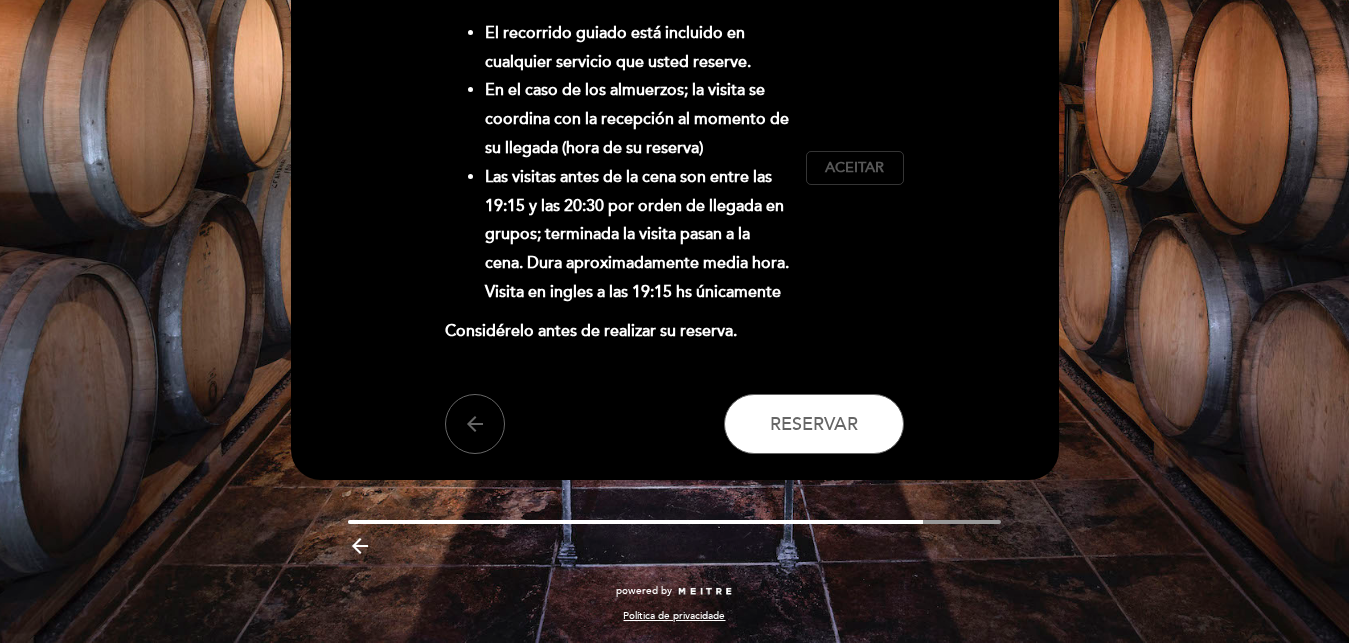 click on "Aceitar" at bounding box center [854, 168] 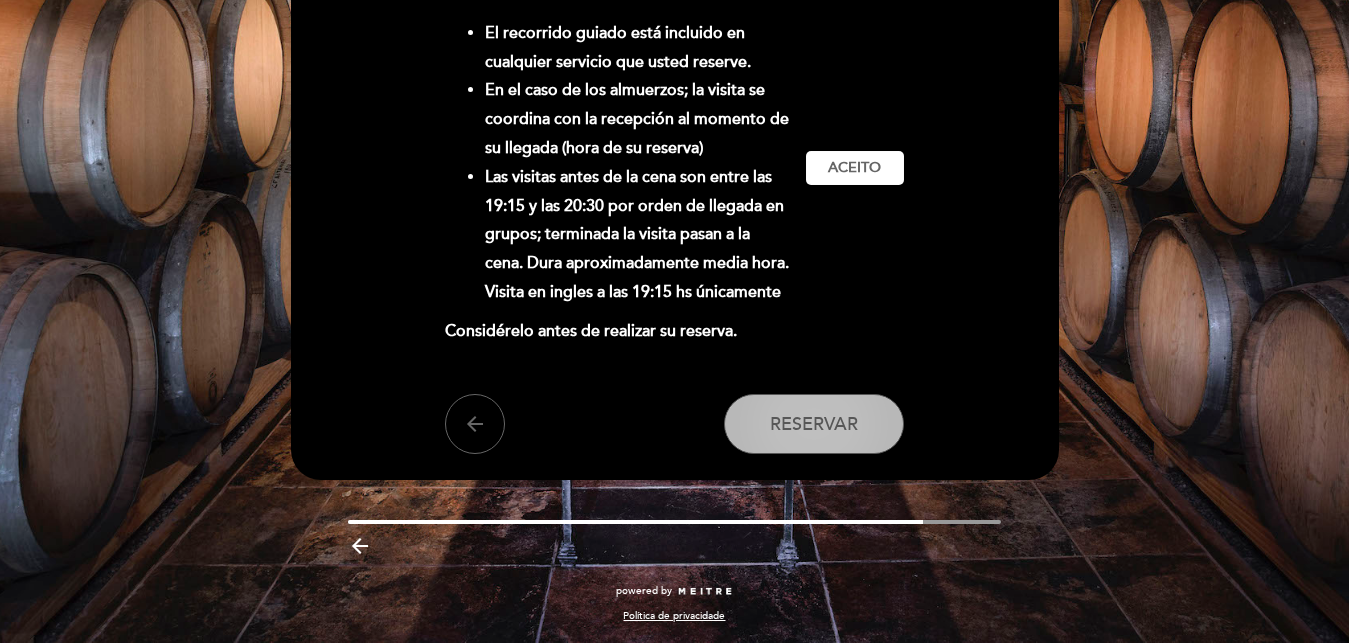 click on "Reservar" at bounding box center [814, 424] 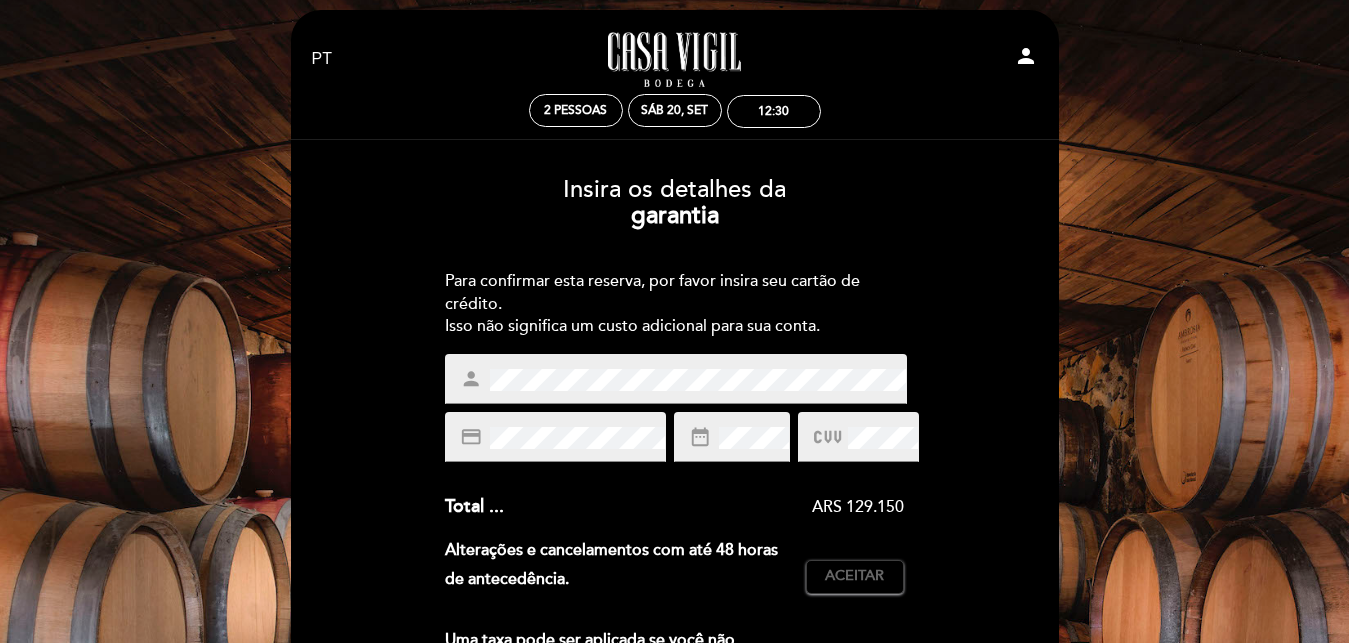 scroll, scrollTop: 0, scrollLeft: 0, axis: both 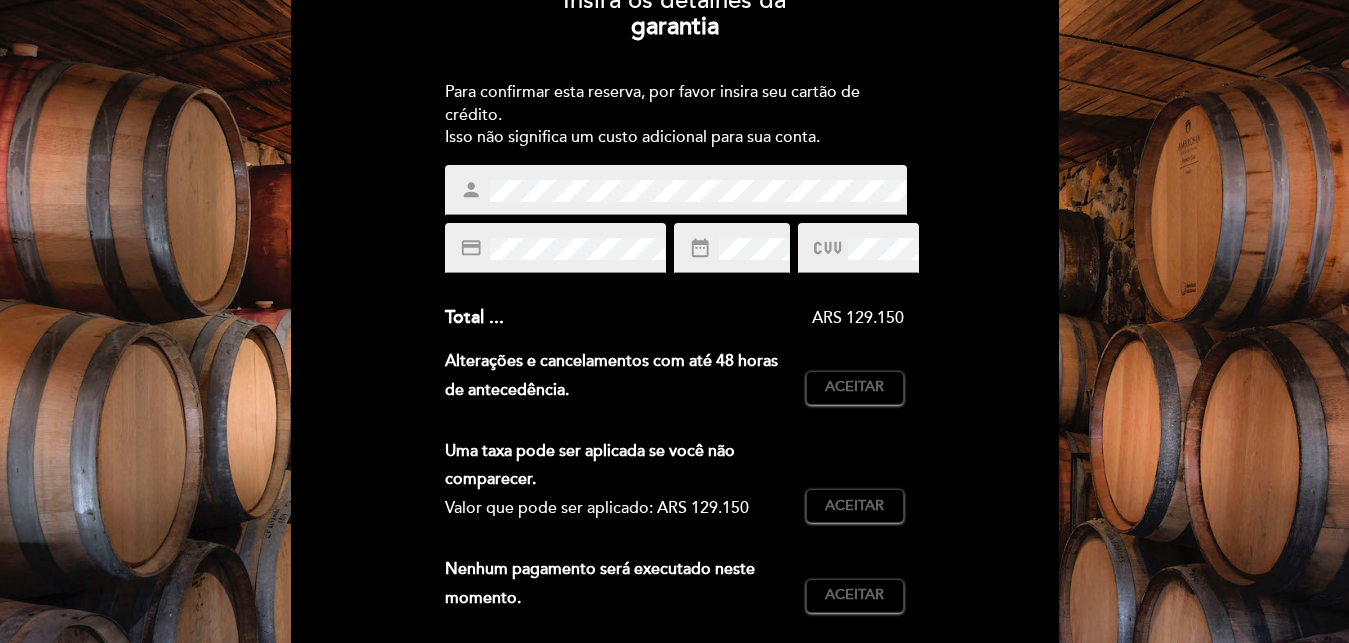 click on "Aceitar
Aceito" at bounding box center [855, 388] 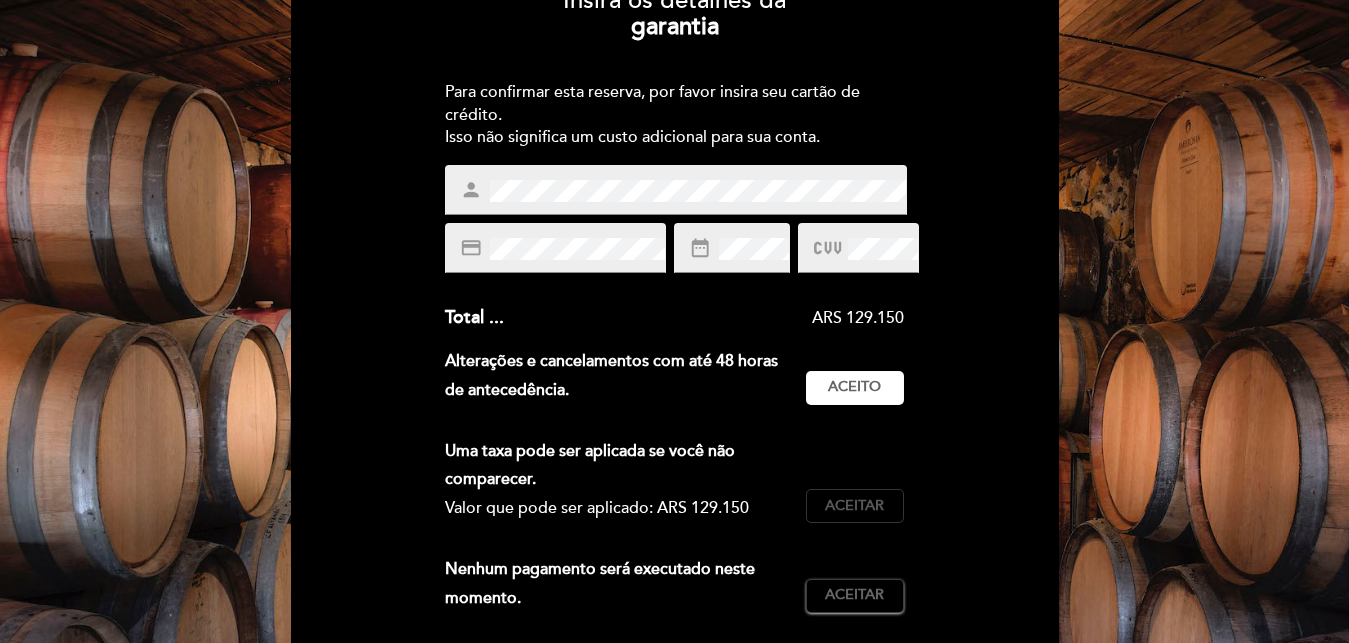 click on "Aceitar
Aceito" at bounding box center (855, 506) 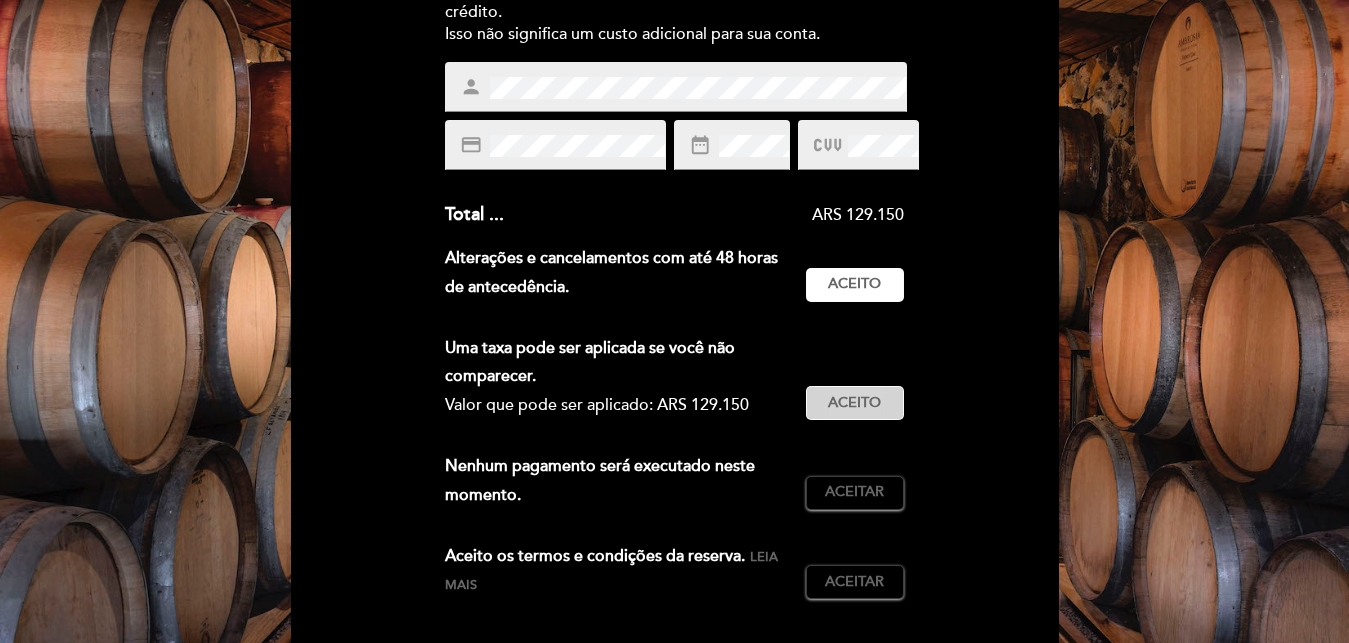 scroll, scrollTop: 408, scrollLeft: 0, axis: vertical 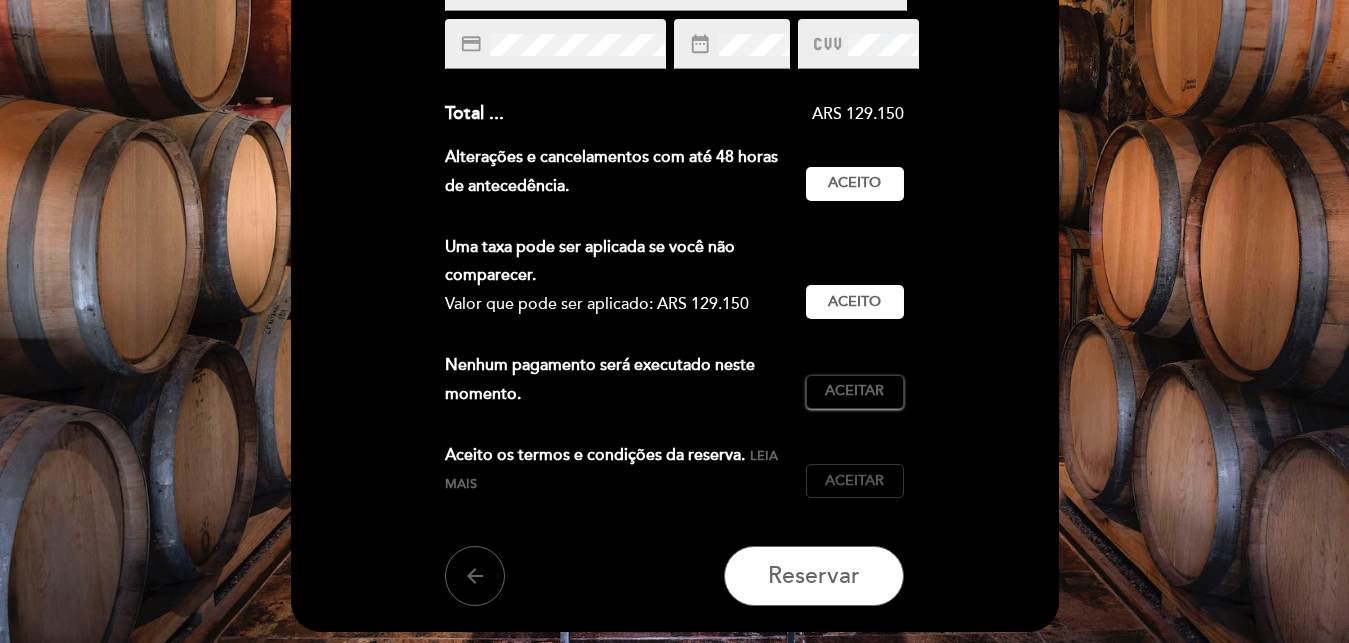 click on "Aceitar" at bounding box center [854, 481] 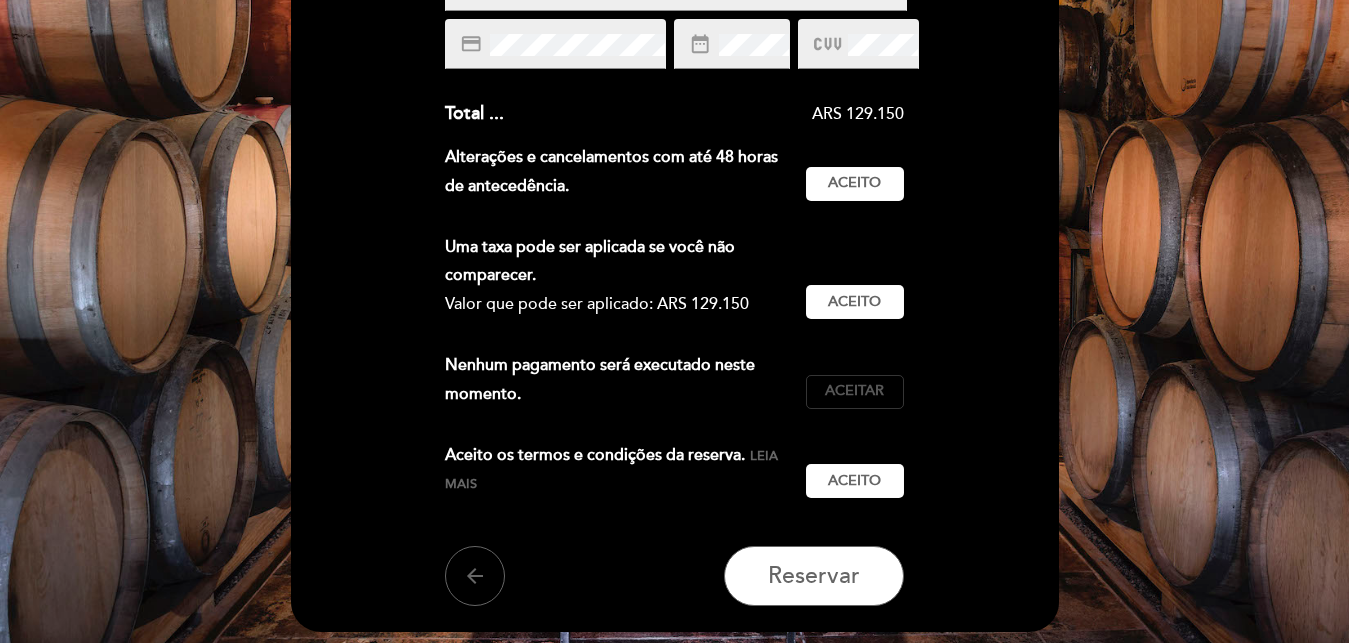 click on "Aceitar" at bounding box center [854, 391] 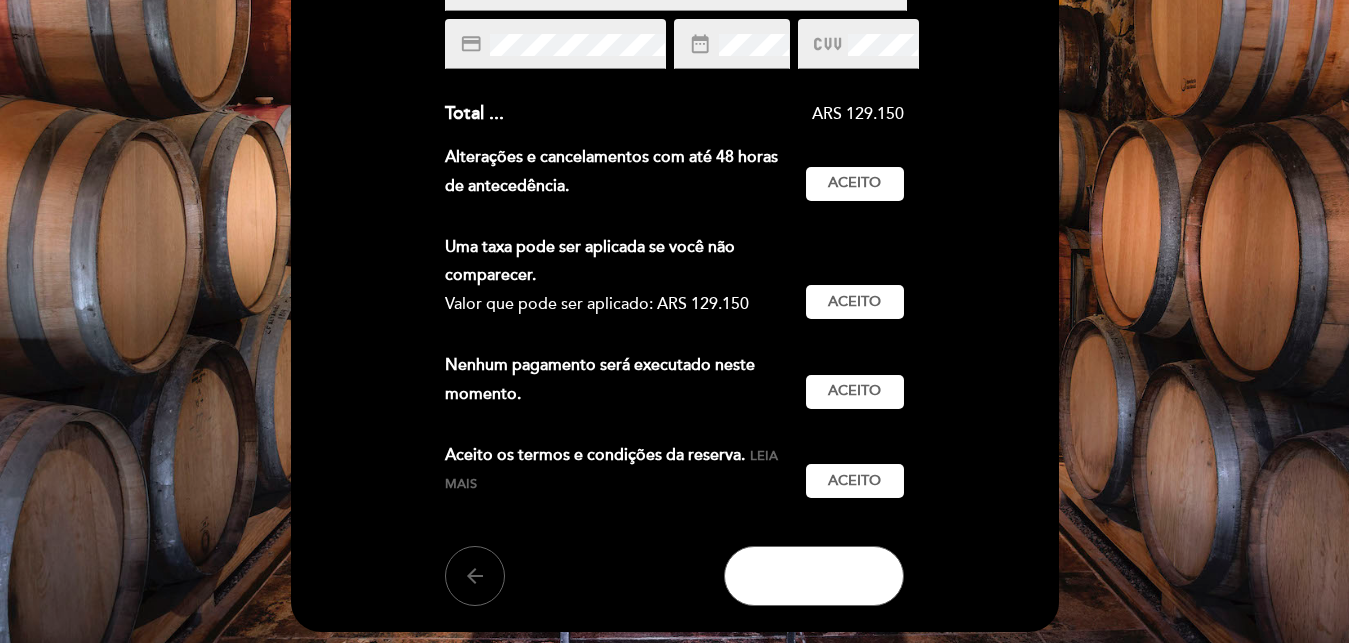 drag, startPoint x: 852, startPoint y: 589, endPoint x: 586, endPoint y: 395, distance: 329.2294 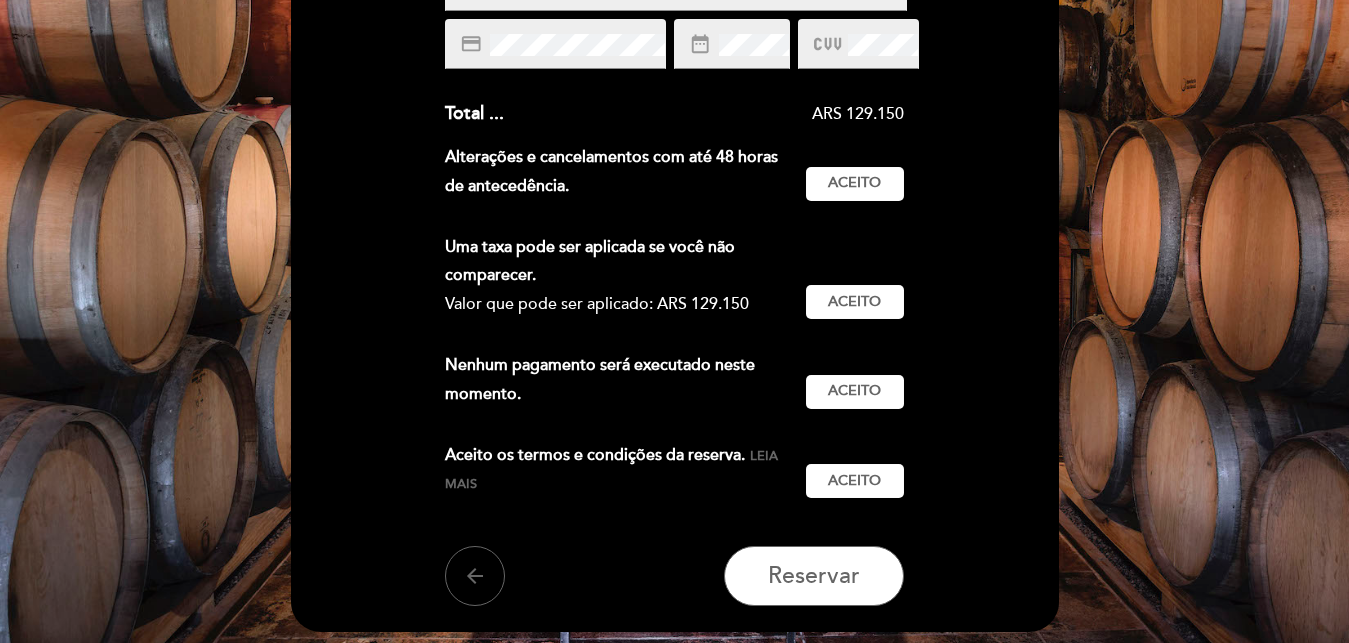 click on "Leia mais" at bounding box center [611, 470] 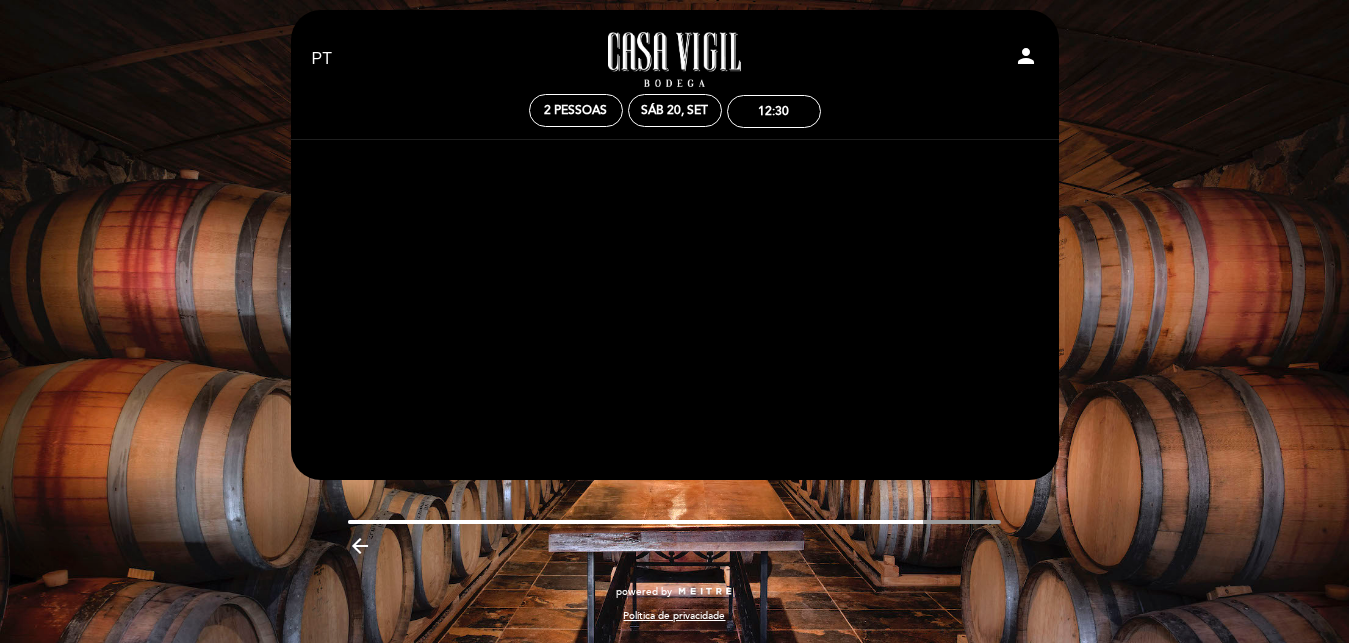 scroll, scrollTop: 15, scrollLeft: 0, axis: vertical 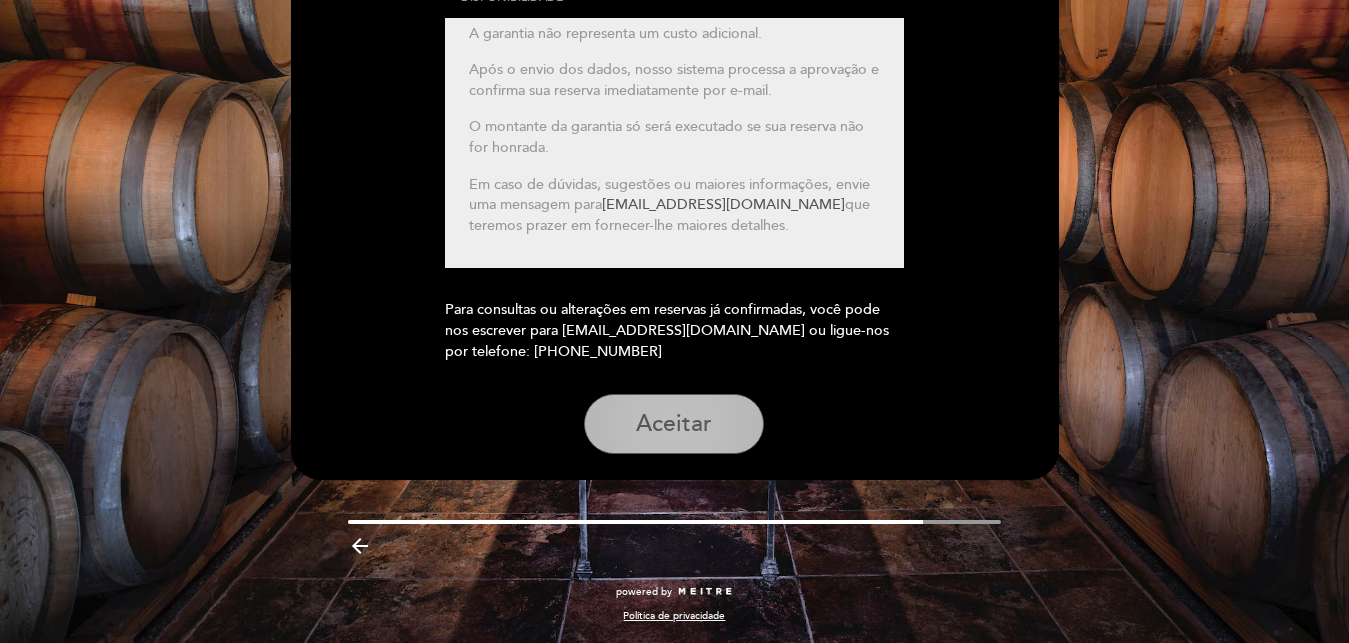 click on "Aceitar" at bounding box center (674, 424) 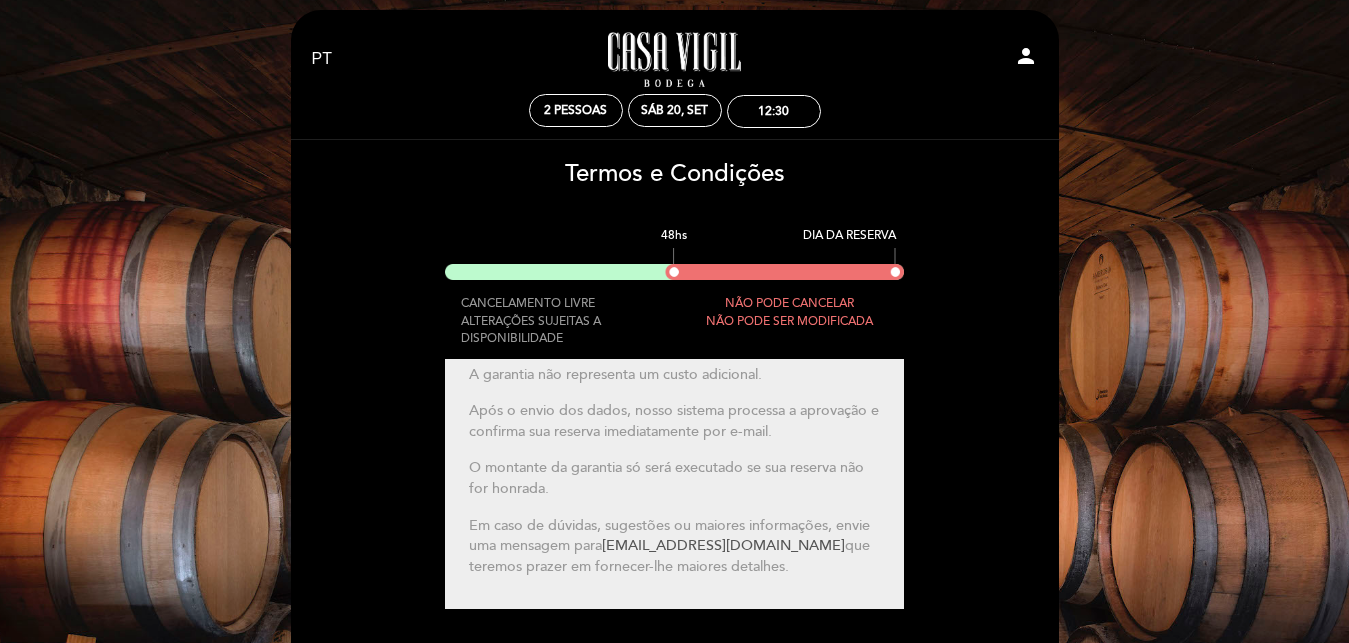 scroll, scrollTop: 125, scrollLeft: 0, axis: vertical 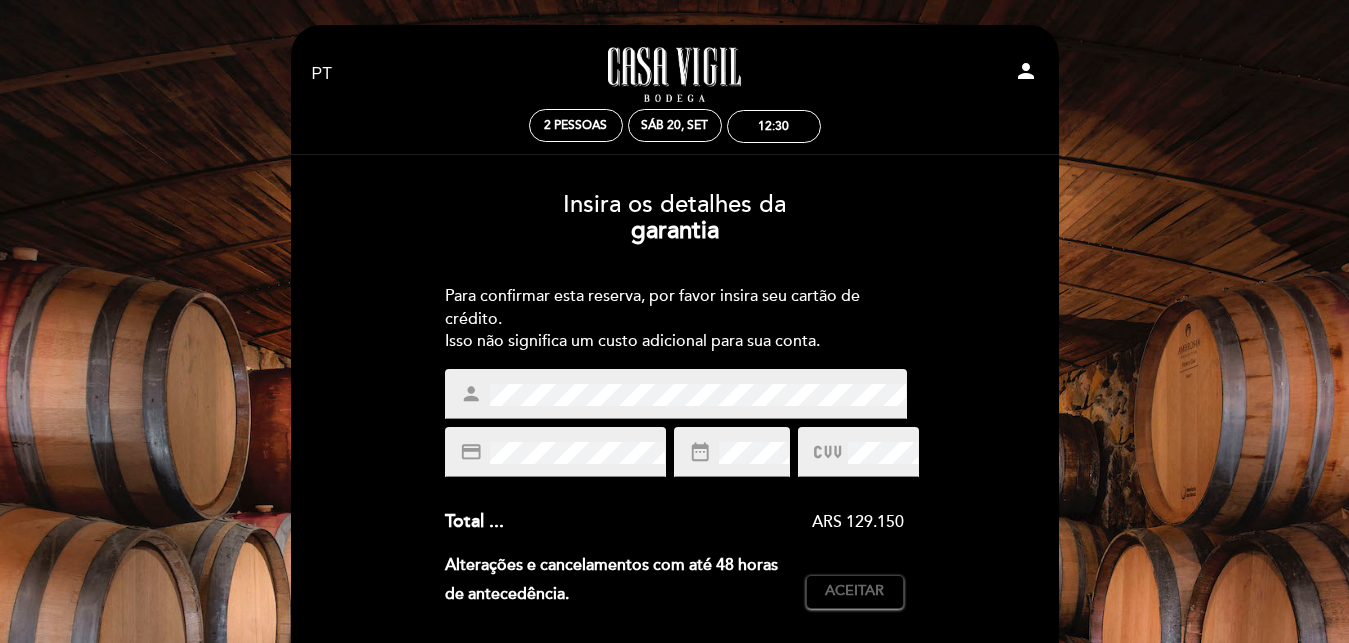 click on "credit_card" at bounding box center [555, 452] 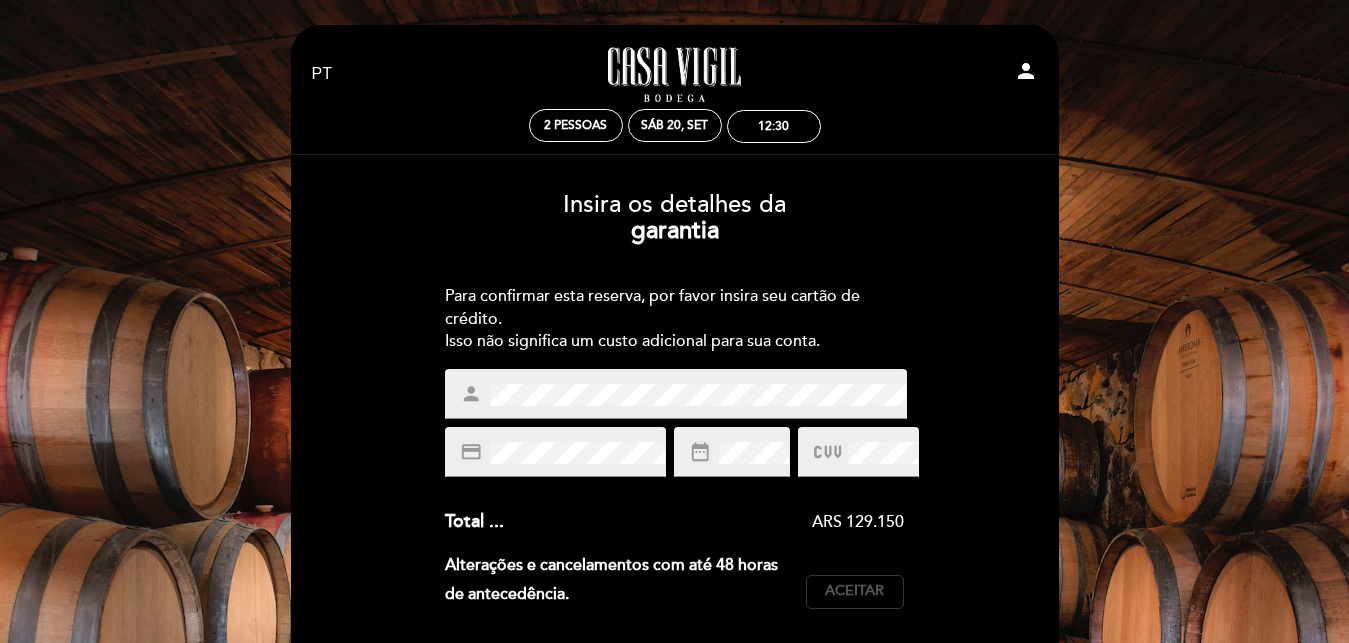 click on "Aceitar" at bounding box center [854, 591] 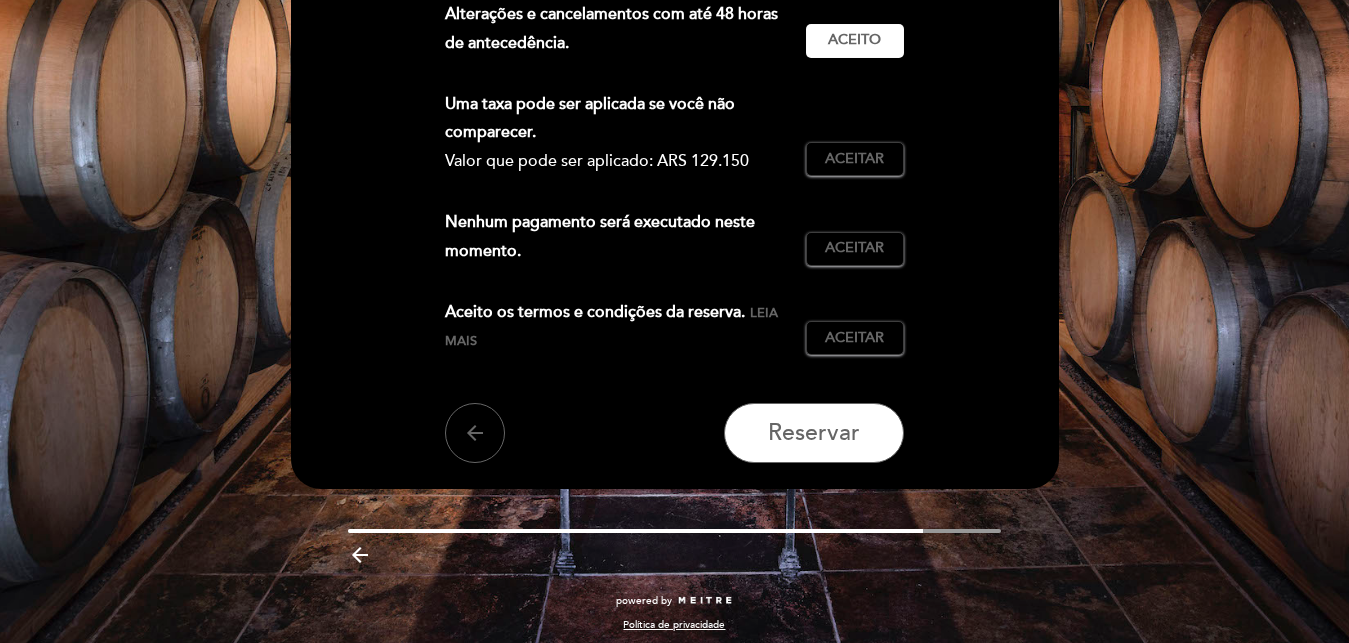 scroll, scrollTop: 560, scrollLeft: 0, axis: vertical 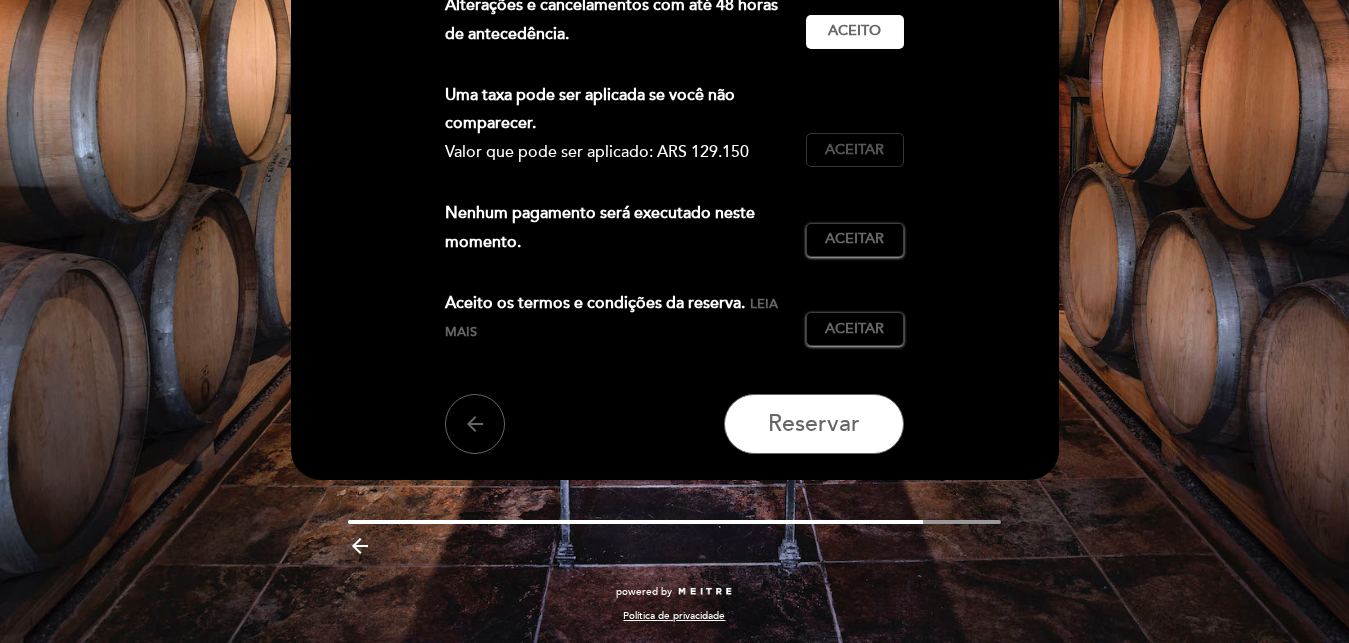 click on "Aceitar" at bounding box center [854, 150] 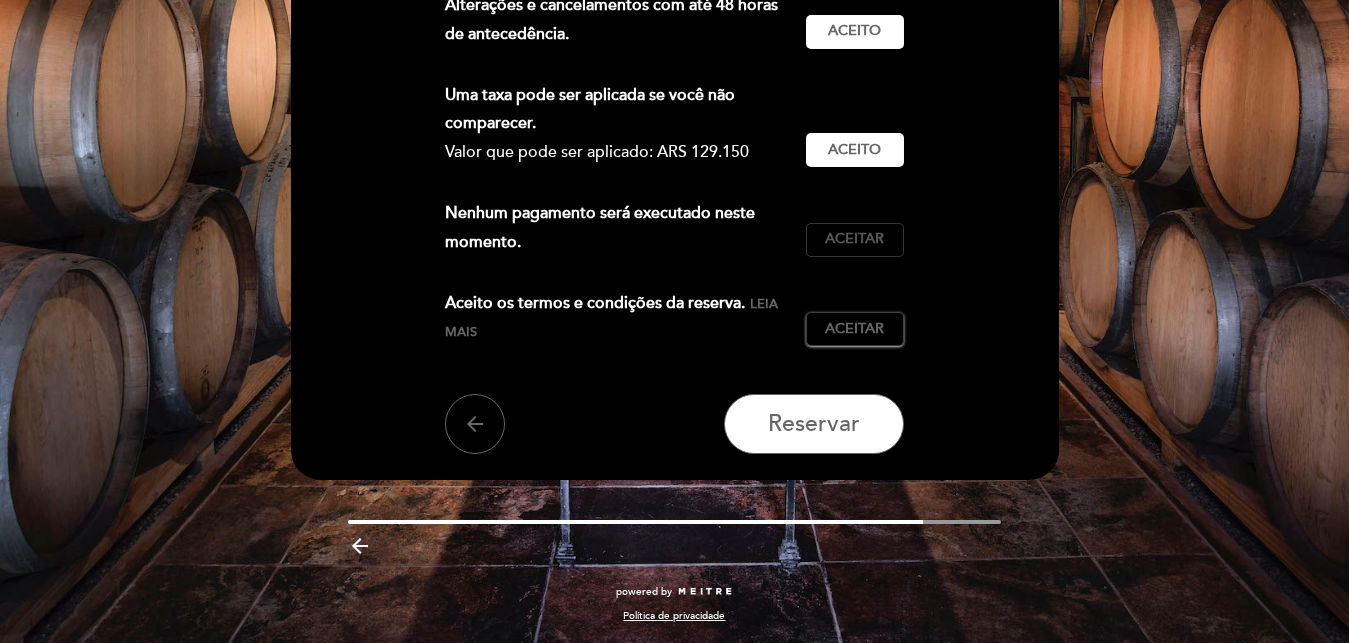 click on "Aceitar" at bounding box center (854, 239) 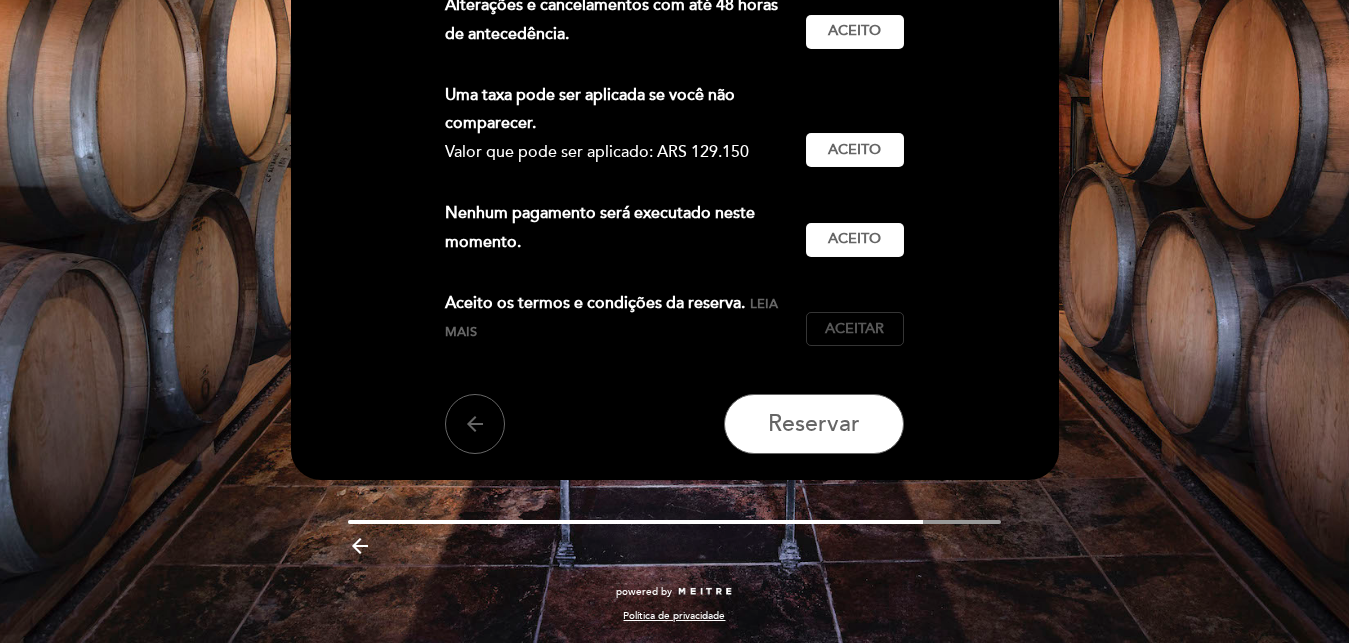 click on "Aceitar" at bounding box center [854, 329] 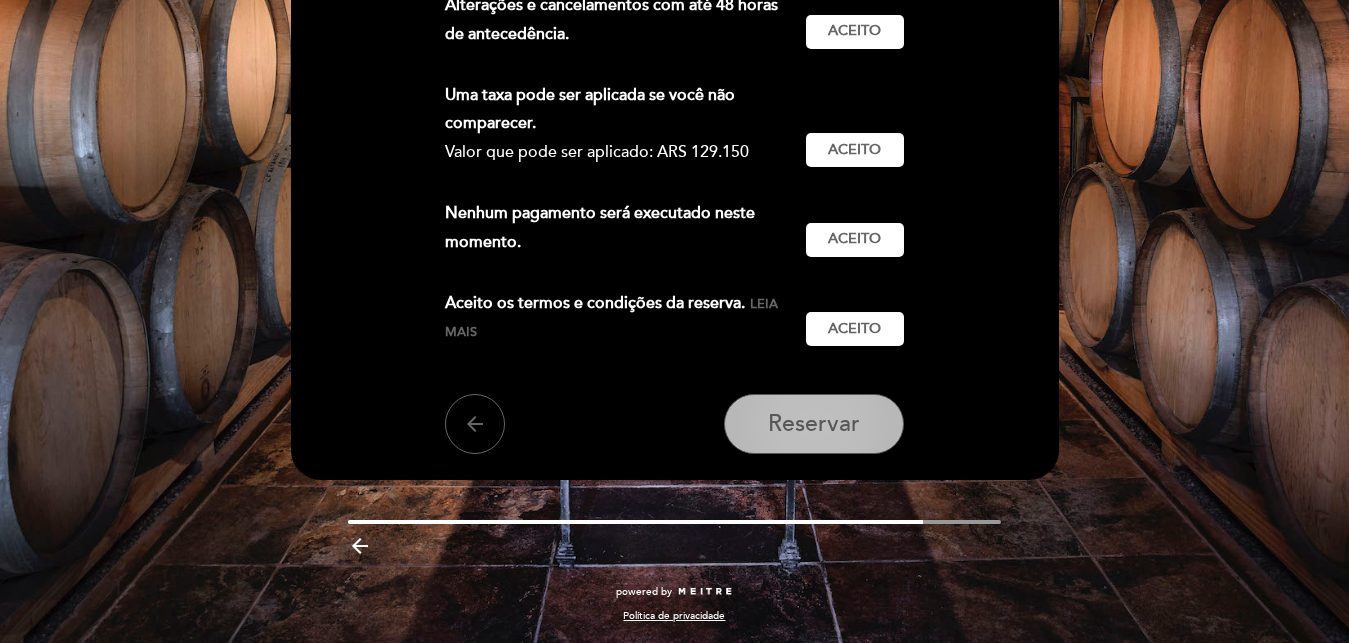 click on "Reservar" at bounding box center [814, 424] 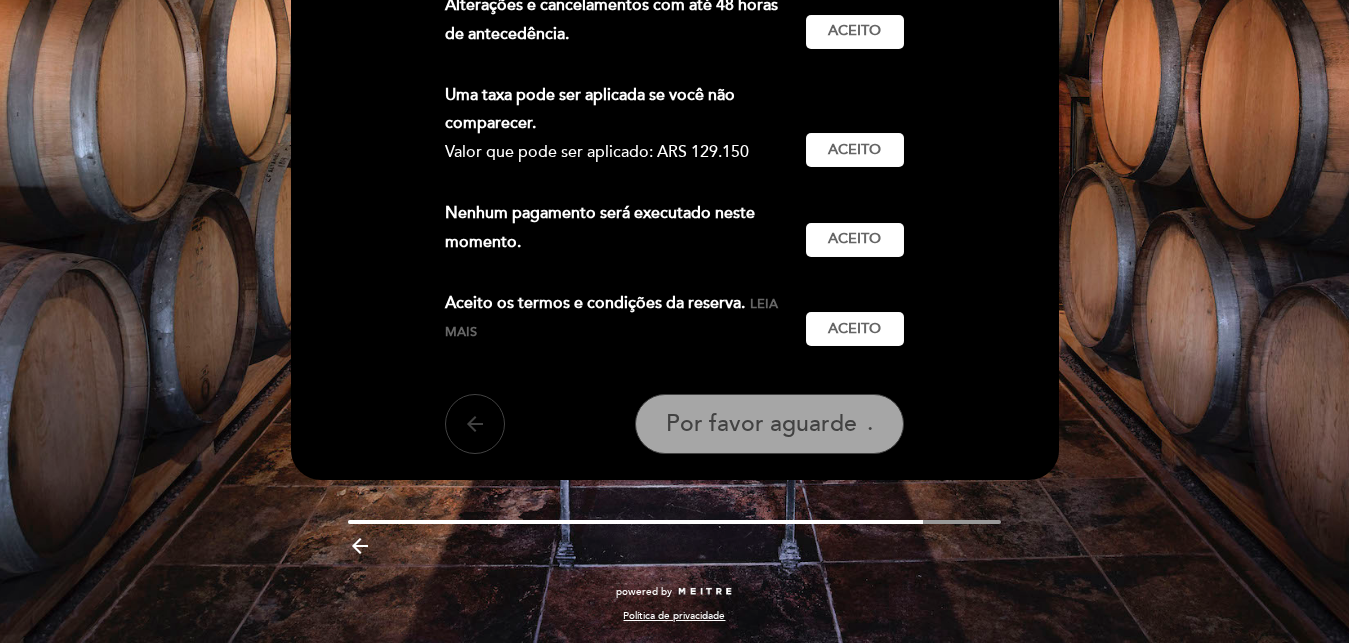 scroll, scrollTop: 152, scrollLeft: 0, axis: vertical 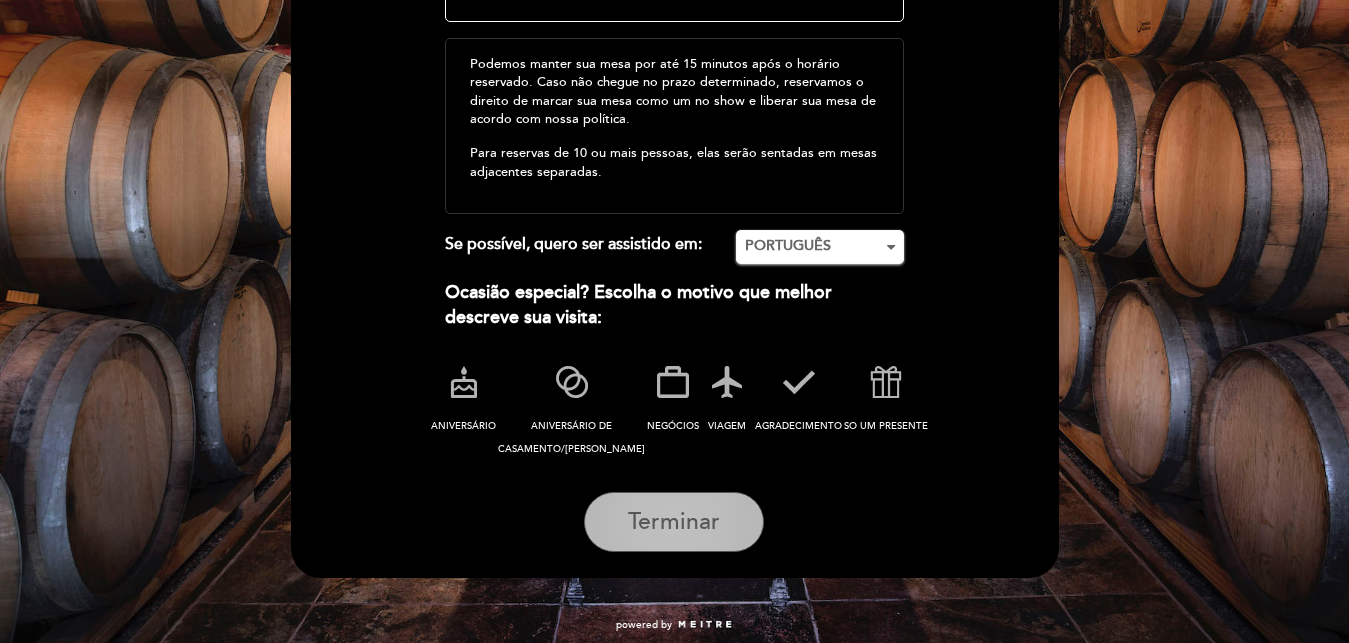 click on "Terminar" at bounding box center (674, 522) 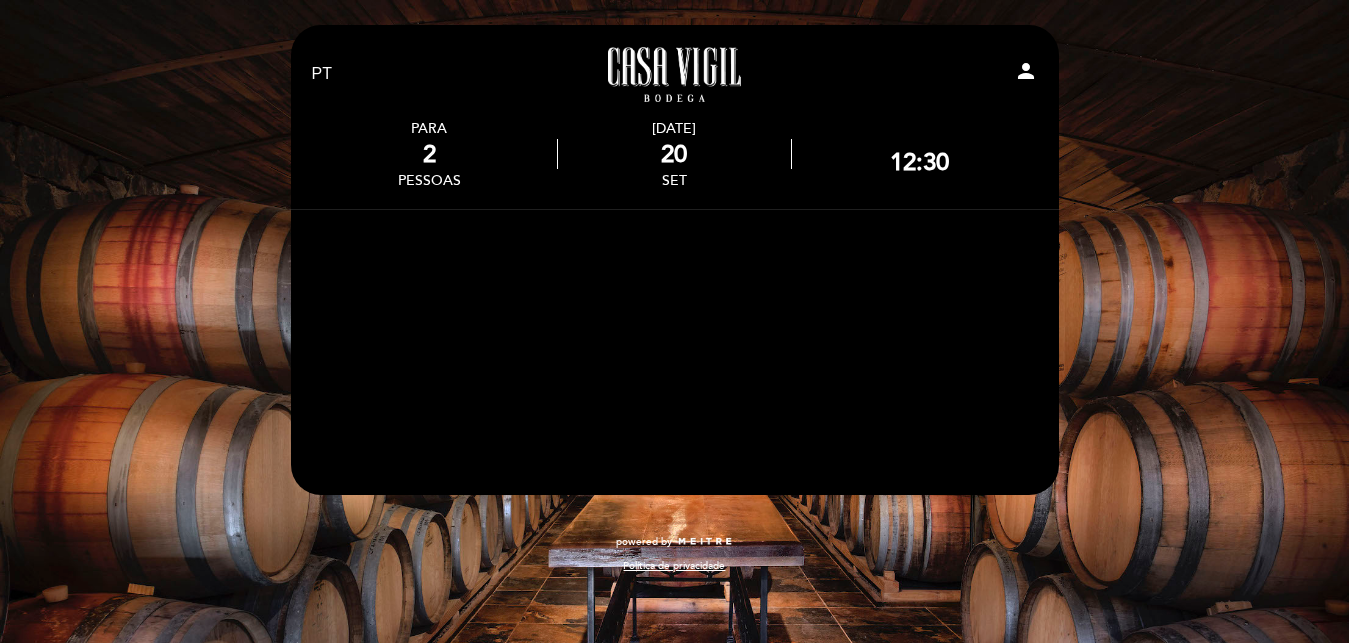 scroll, scrollTop: 0, scrollLeft: 0, axis: both 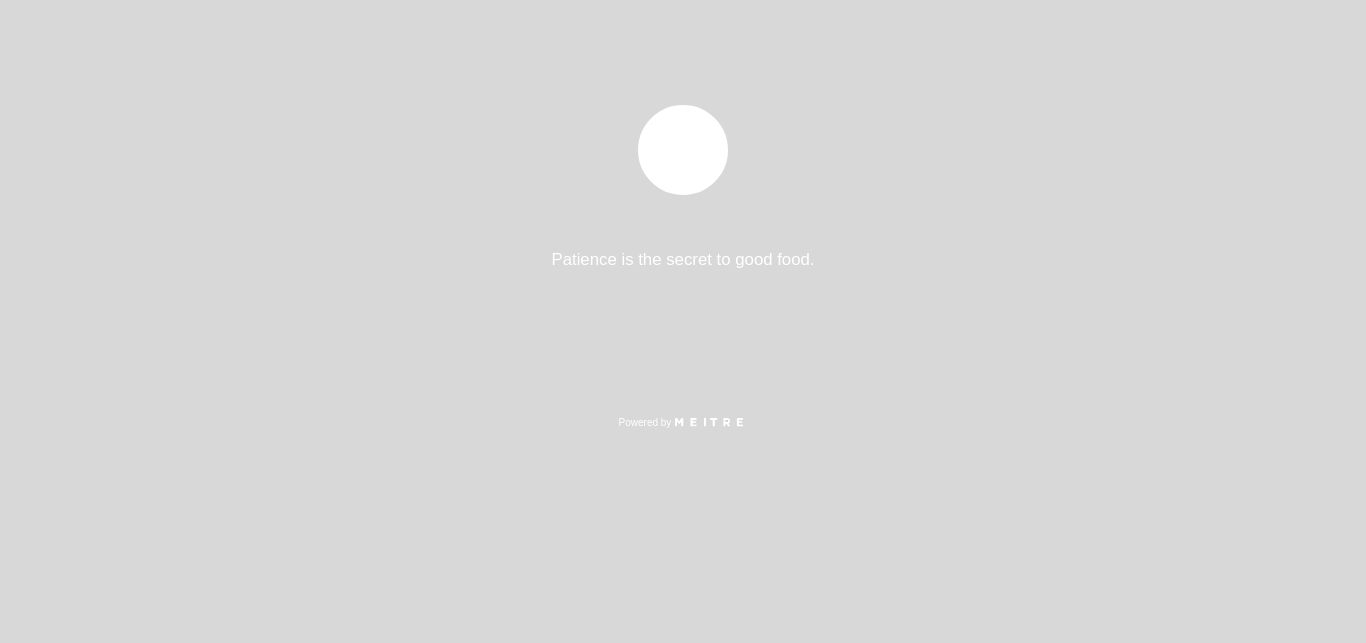 select on "pt" 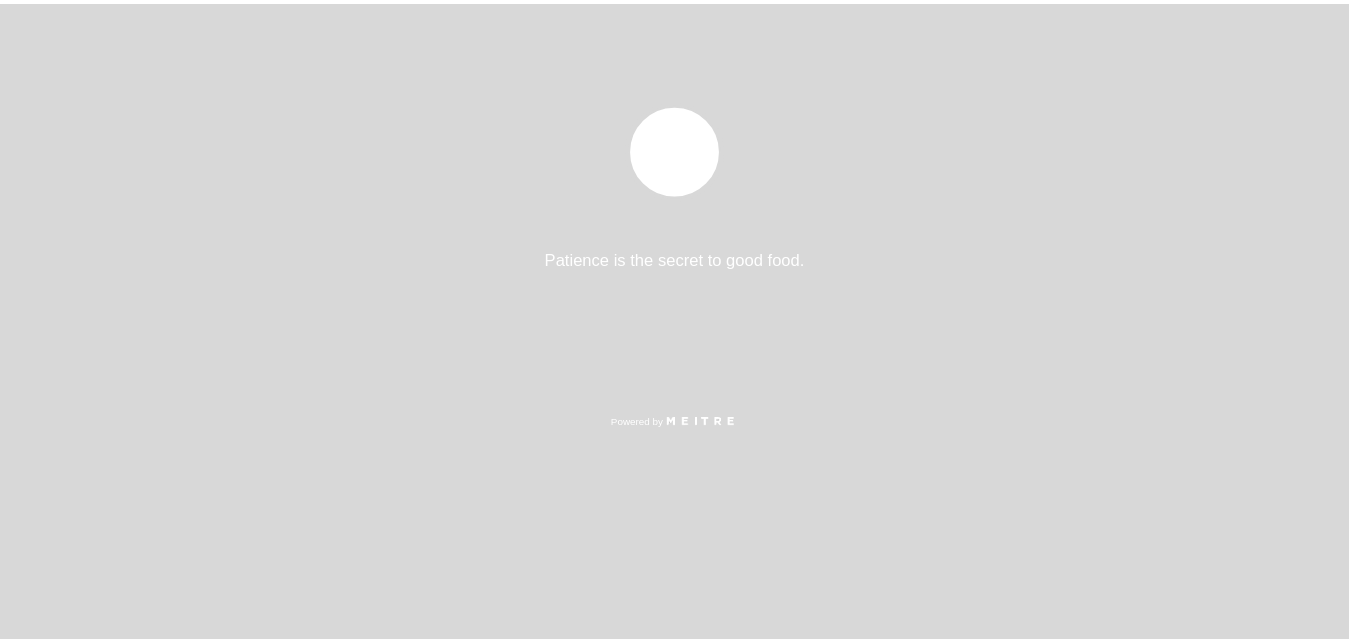 scroll, scrollTop: 0, scrollLeft: 0, axis: both 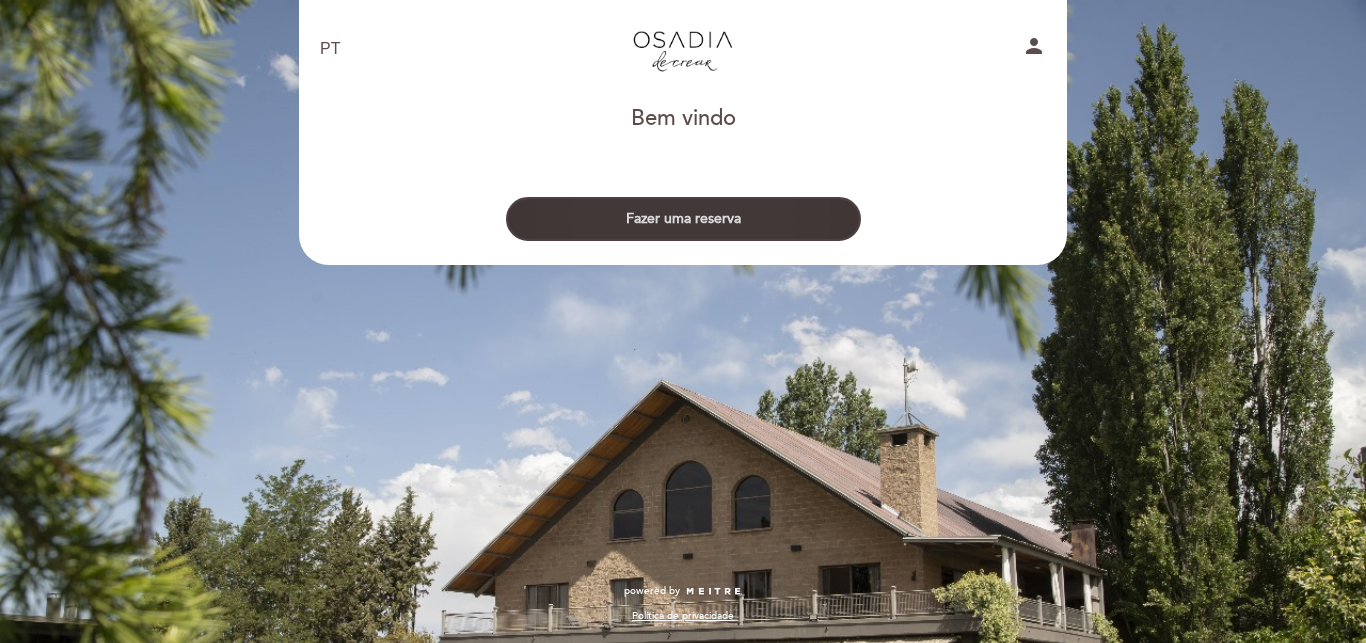 click on "Fazer uma reserva" at bounding box center (683, 219) 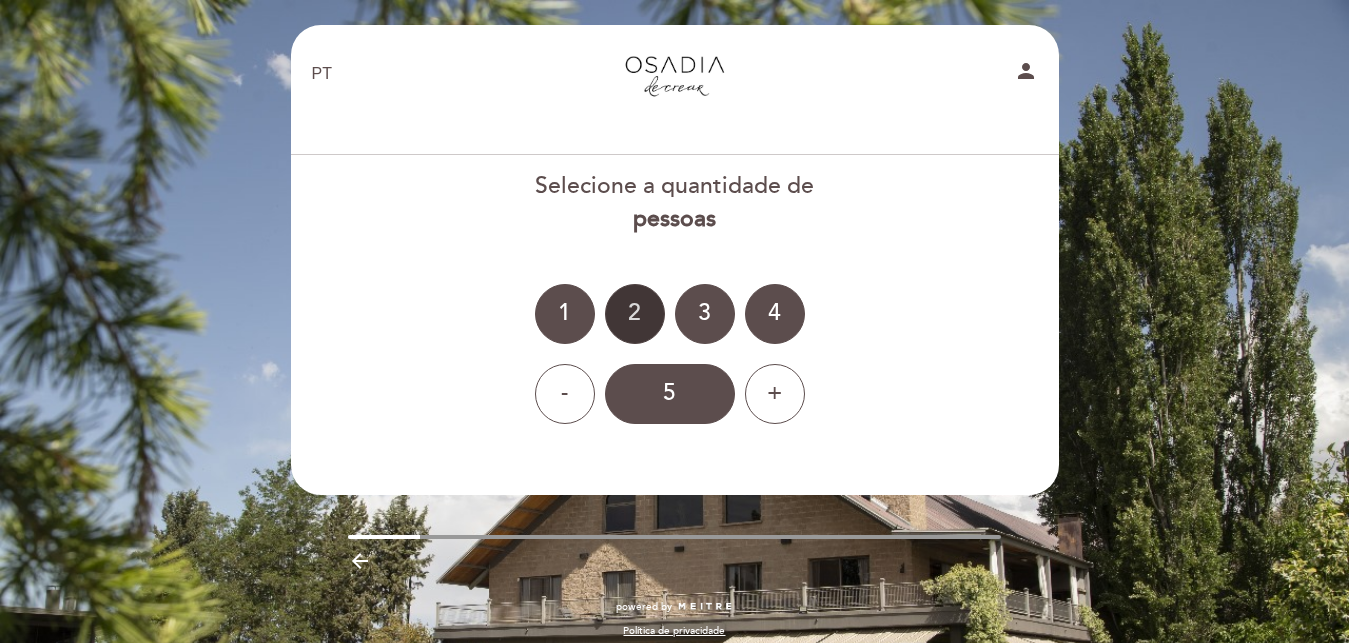 click on "2" at bounding box center [635, 314] 